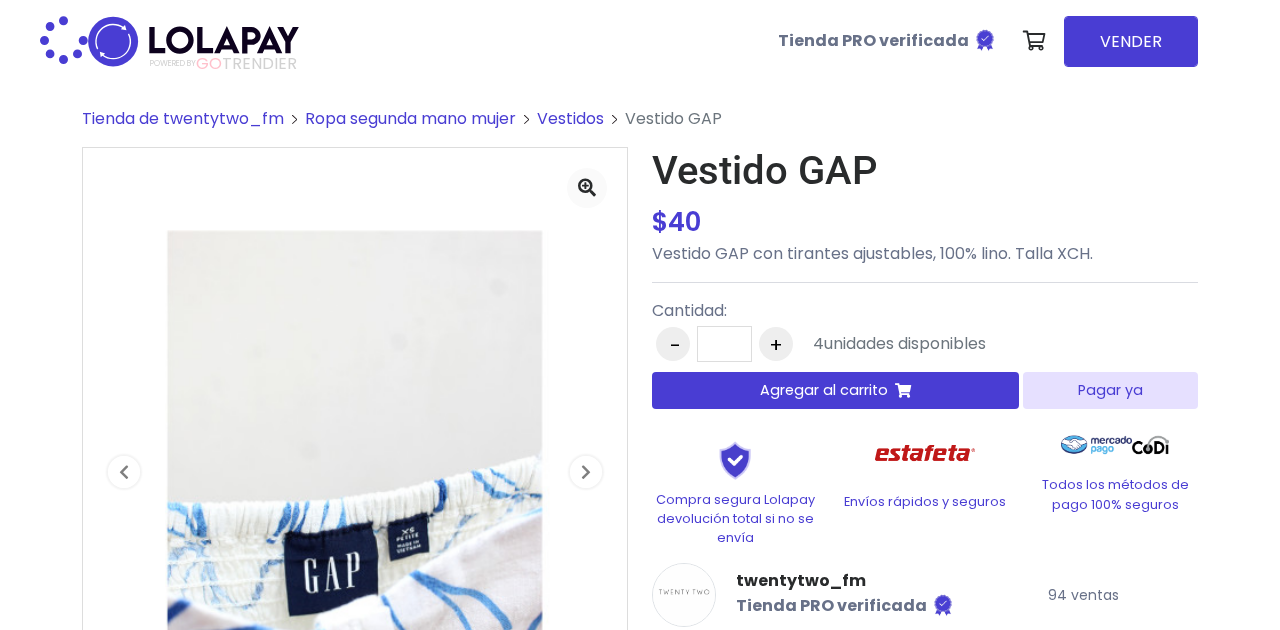 scroll, scrollTop: 0, scrollLeft: 0, axis: both 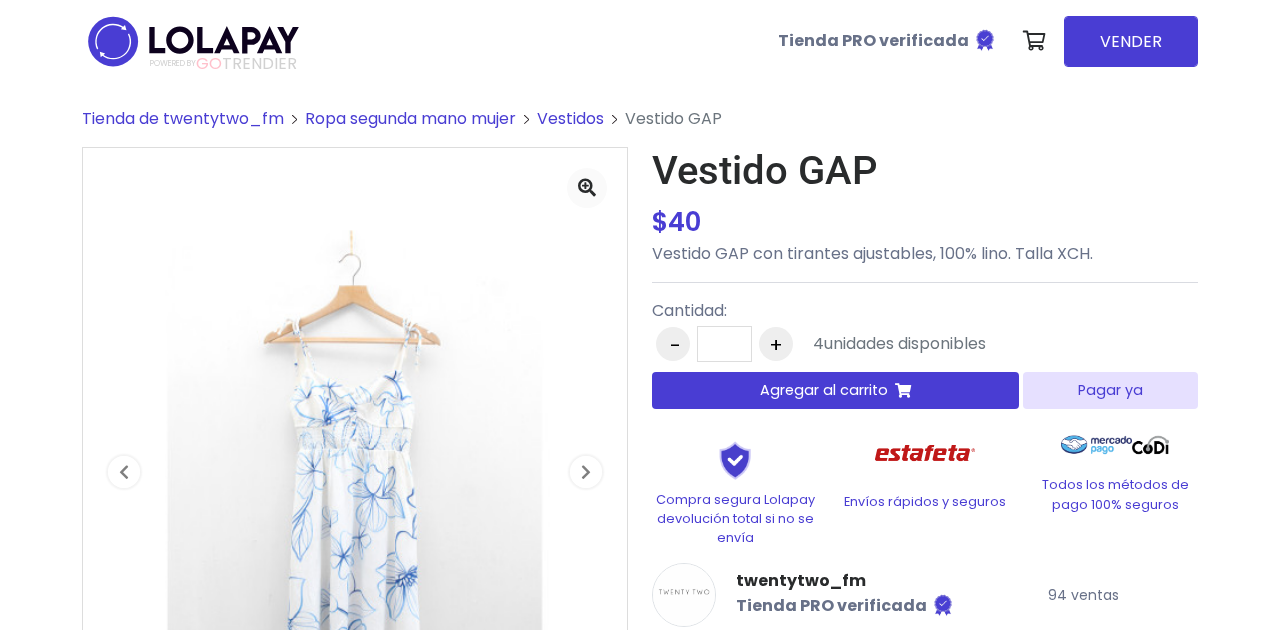 click on "Pagar ya" at bounding box center (1110, 390) 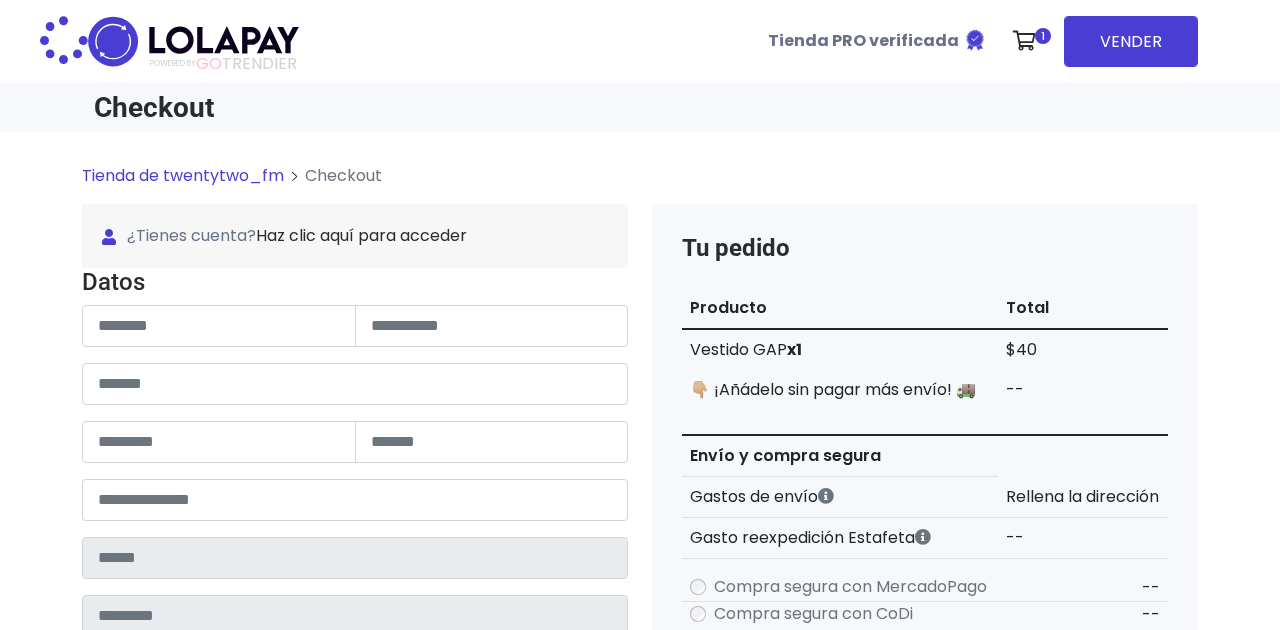 scroll, scrollTop: 0, scrollLeft: 0, axis: both 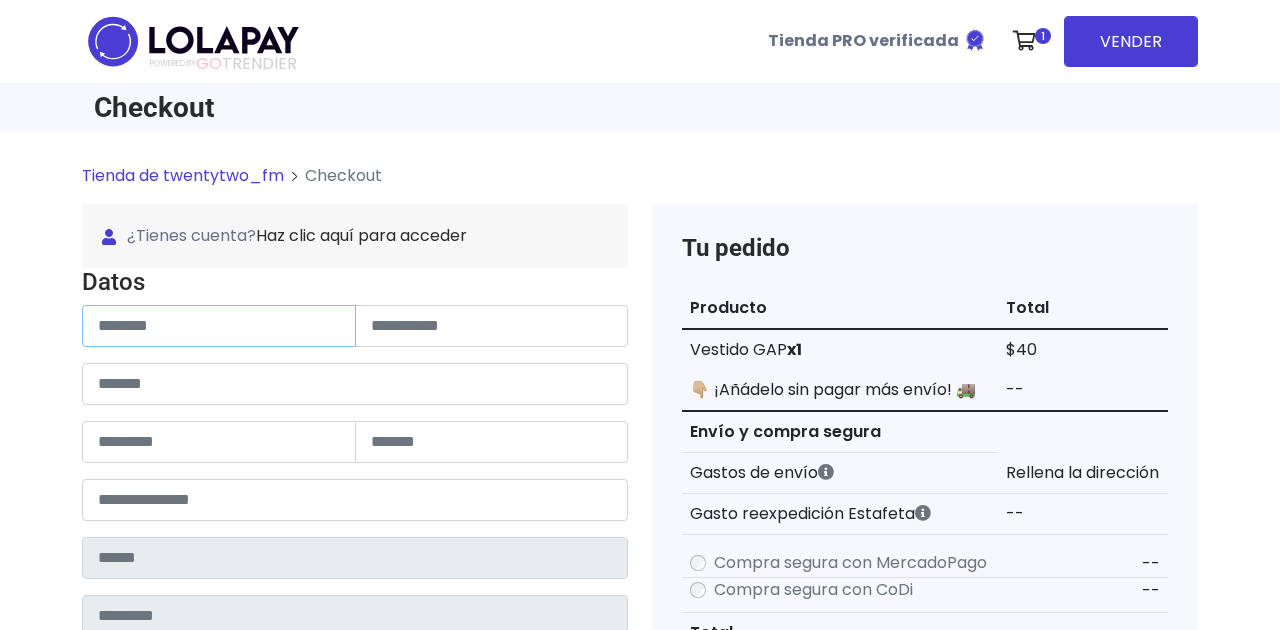 click at bounding box center (219, 326) 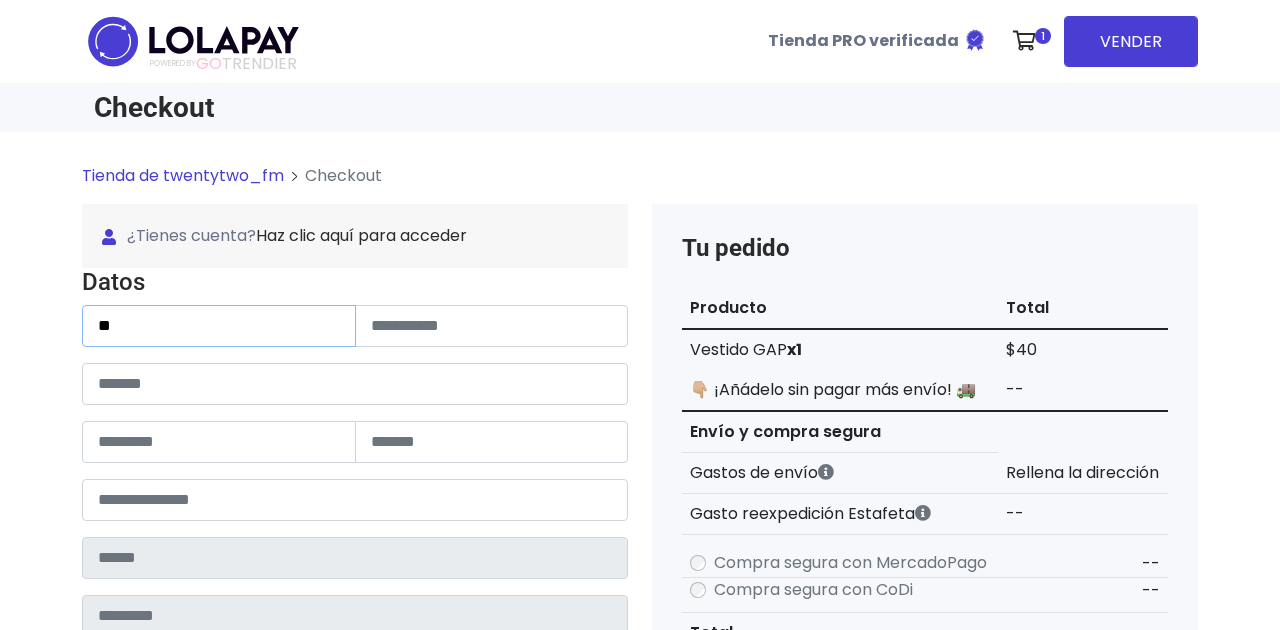 type on "**********" 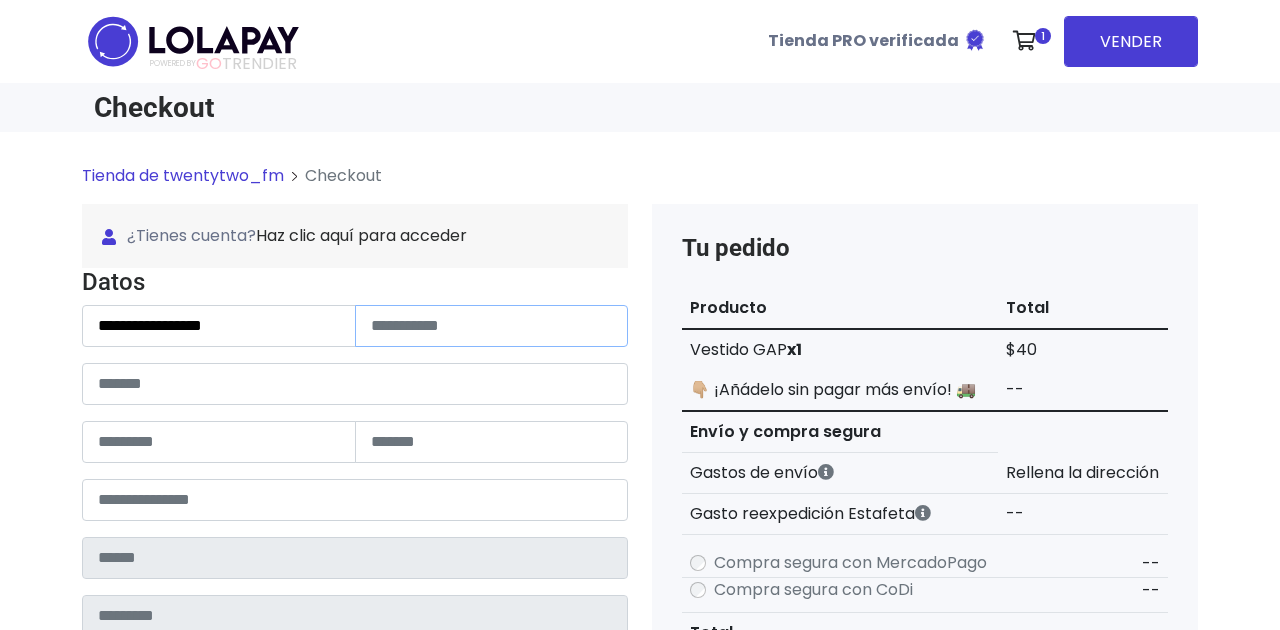 click at bounding box center [492, 326] 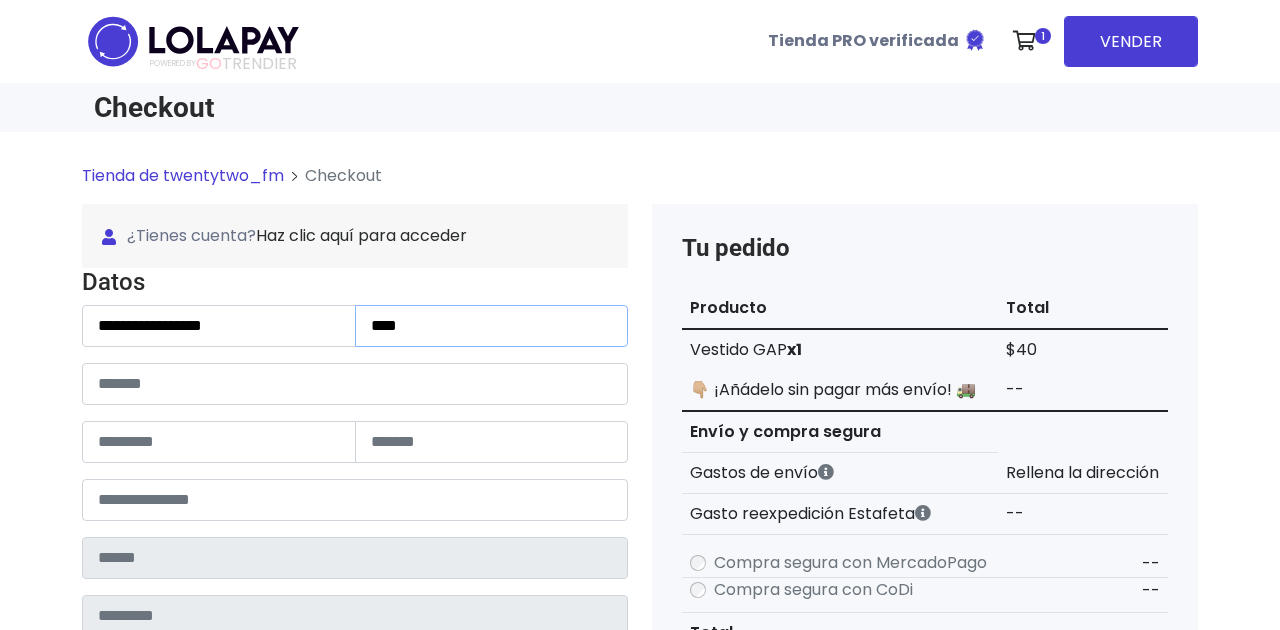 type on "**********" 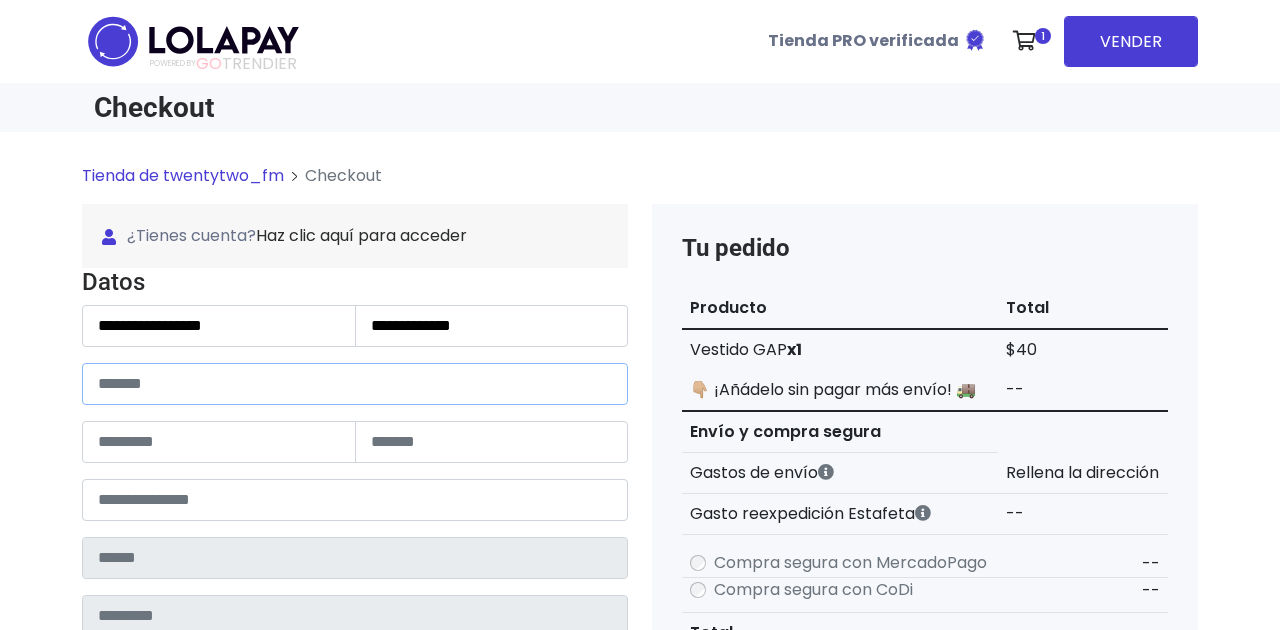 click at bounding box center [355, 384] 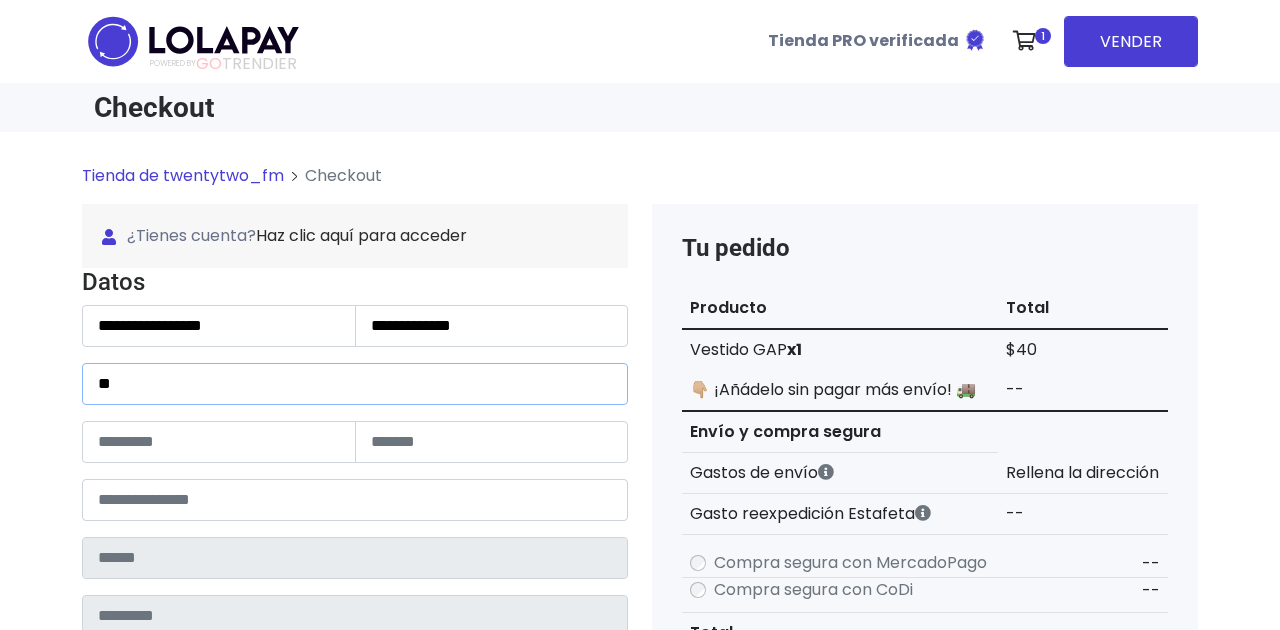 type on "******" 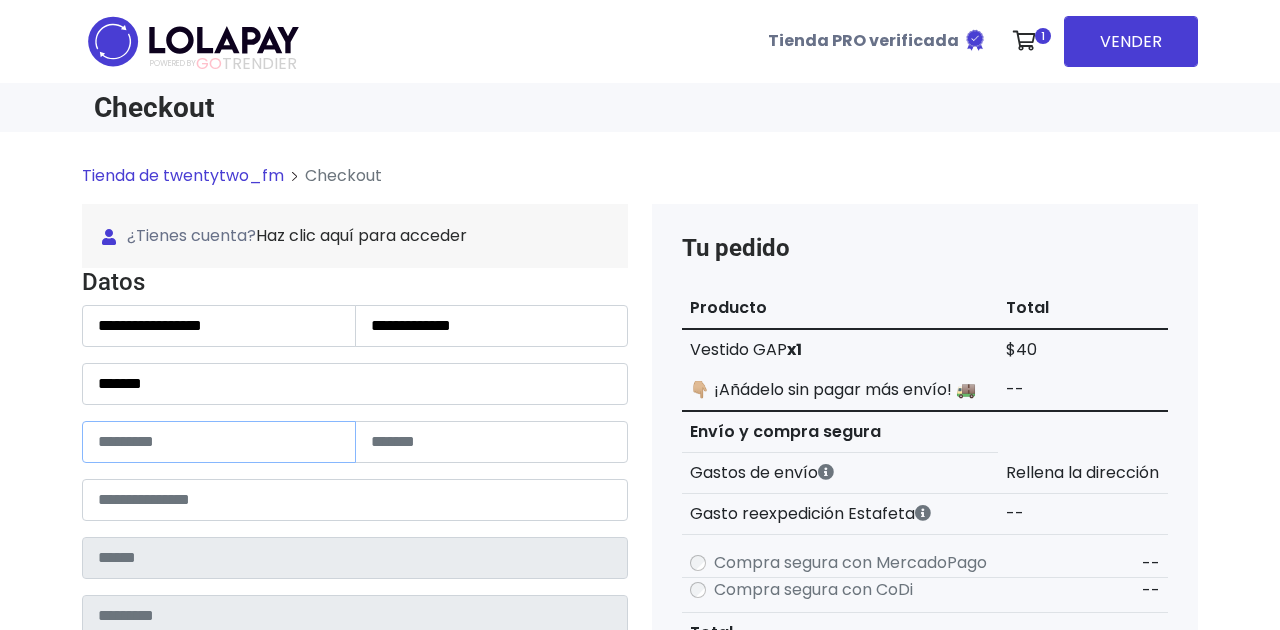 click at bounding box center [219, 442] 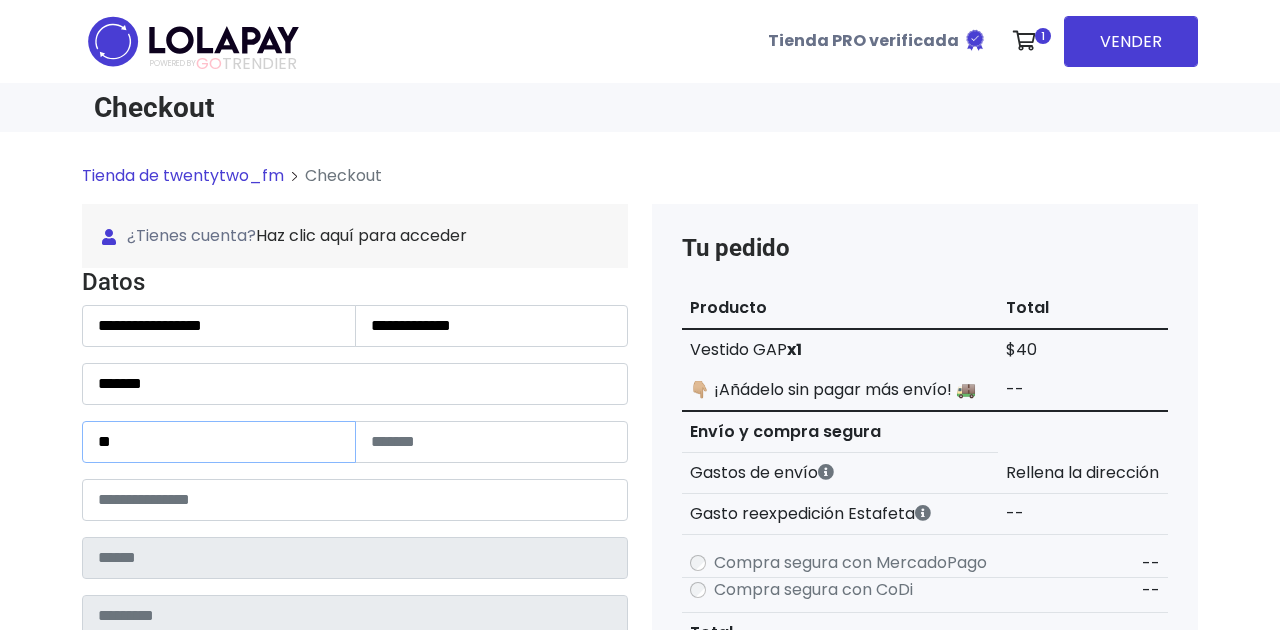 type on "**" 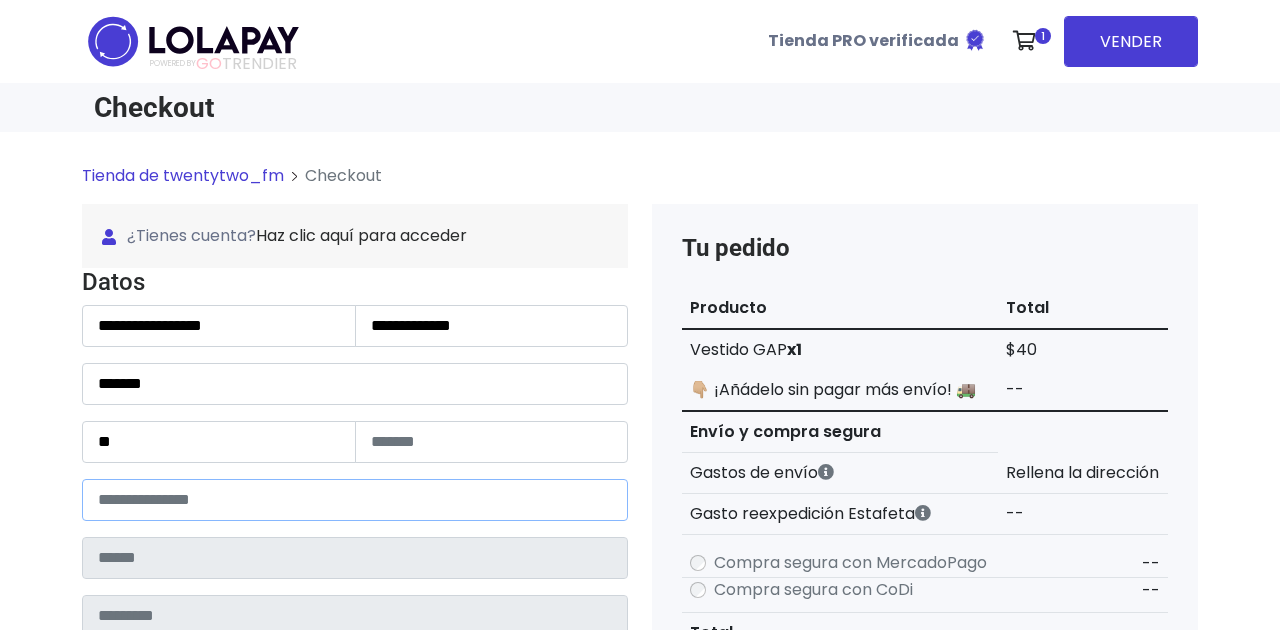 click at bounding box center (355, 500) 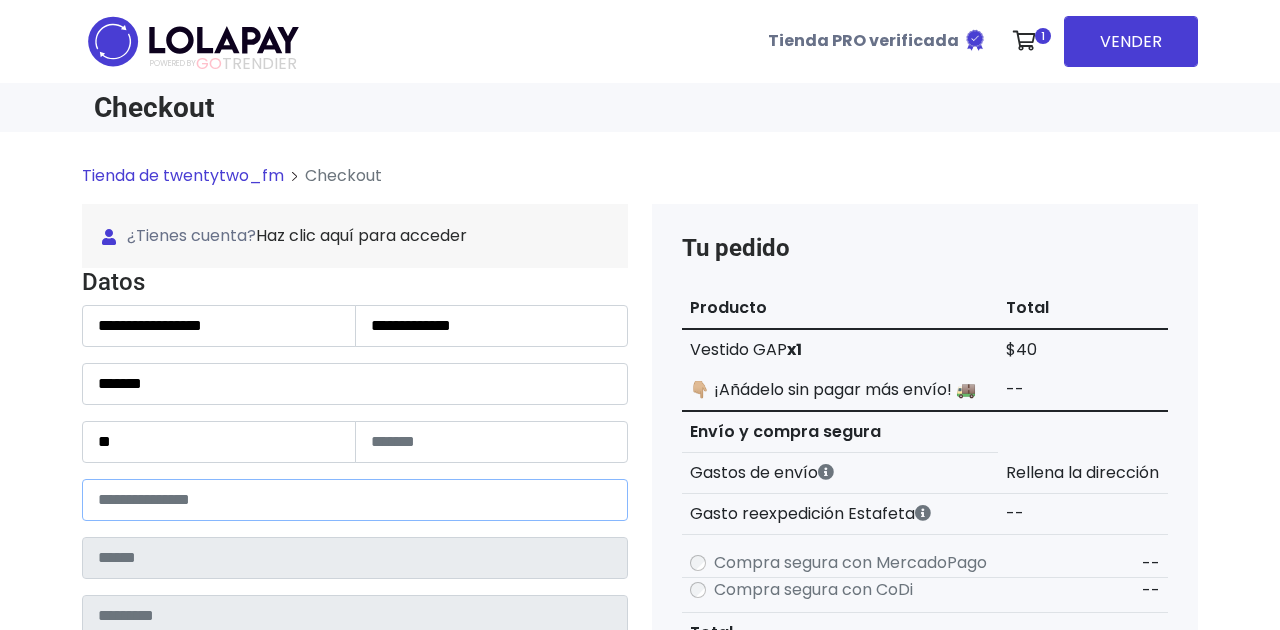type on "*****" 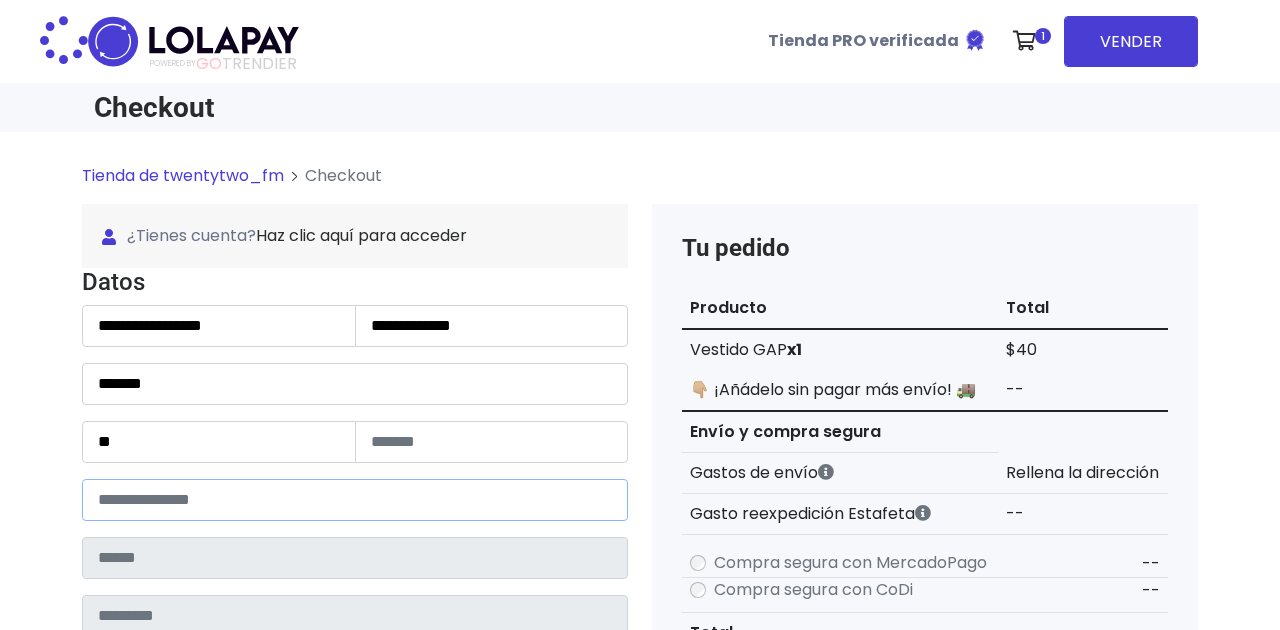 type on "**********" 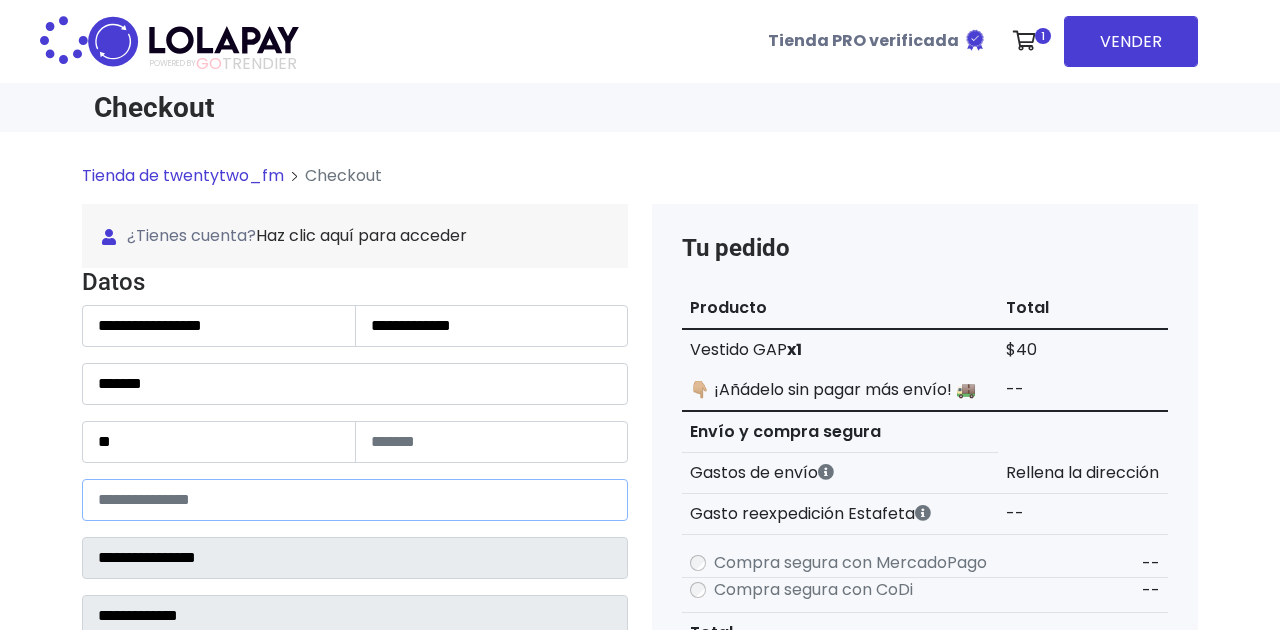 select 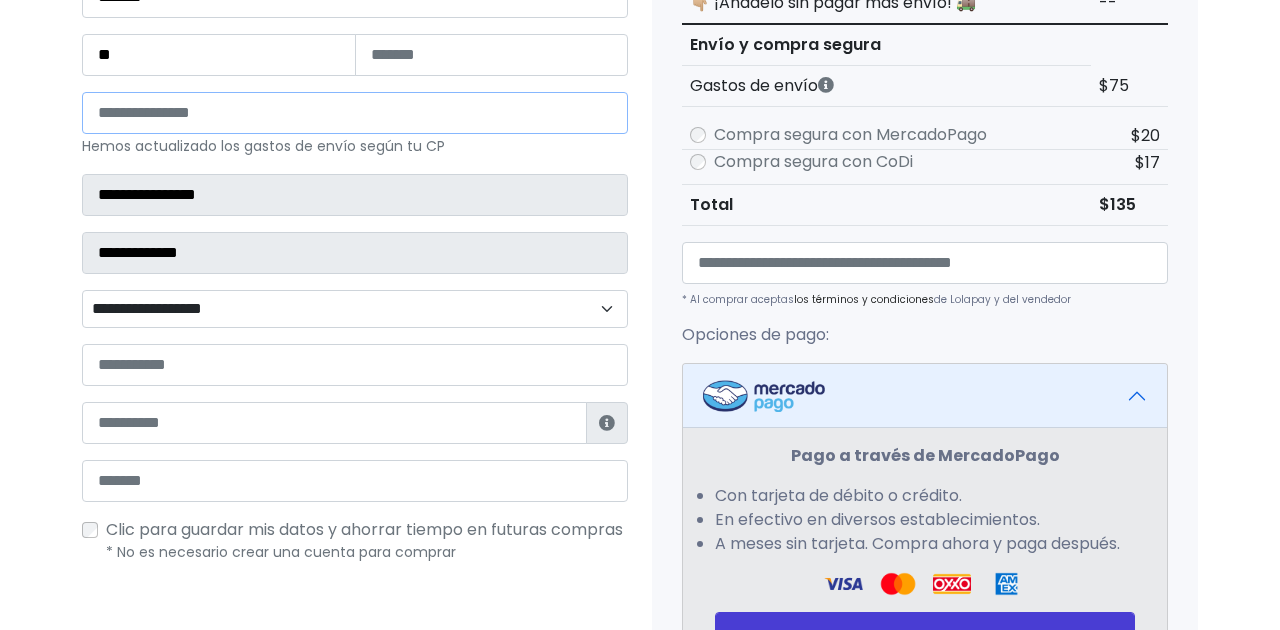 scroll, scrollTop: 393, scrollLeft: 0, axis: vertical 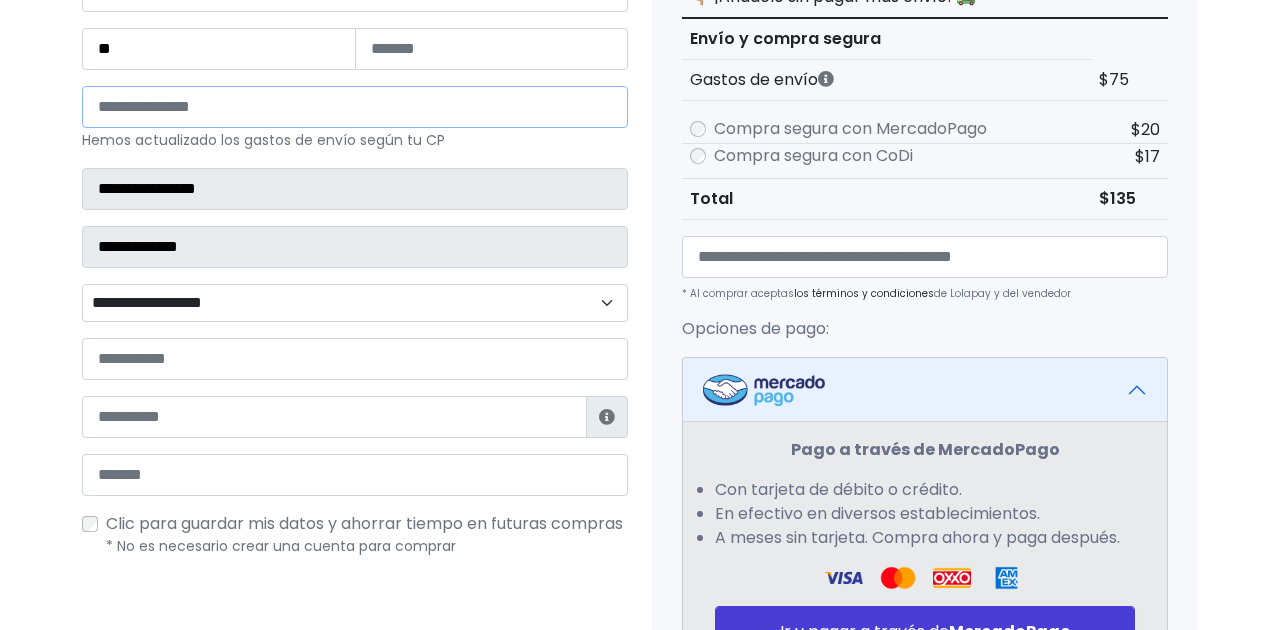 type on "*****" 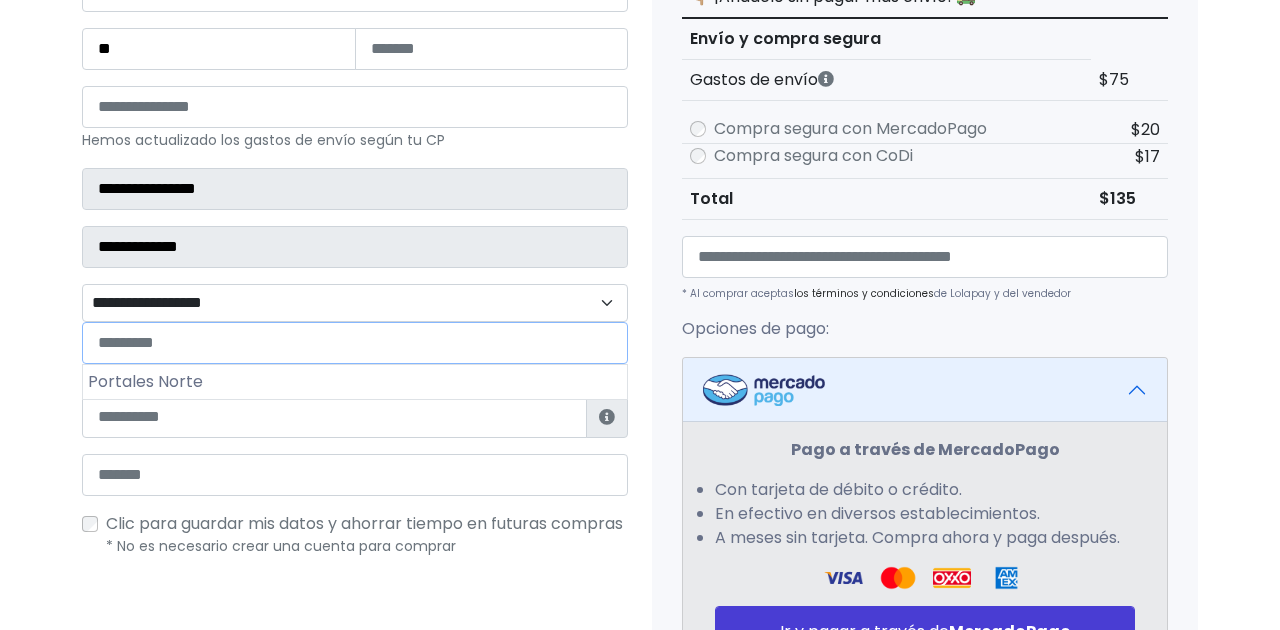click on "**********" at bounding box center (355, 303) 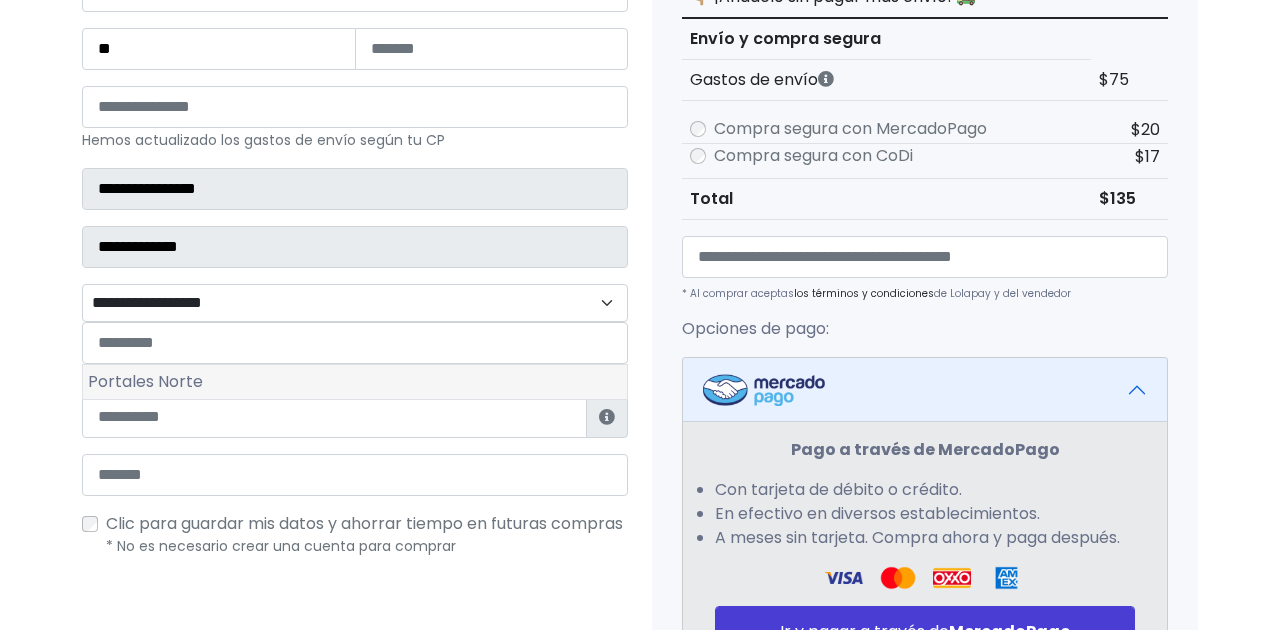 click on "Portales Norte" at bounding box center (355, 382) 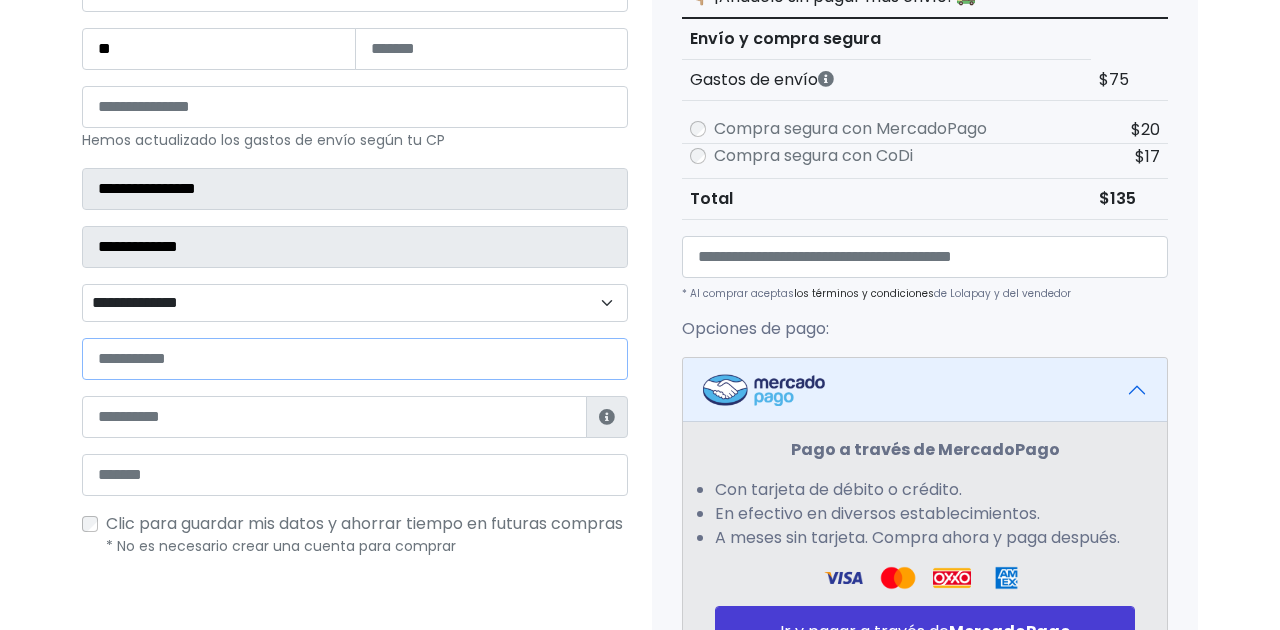 click at bounding box center [355, 359] 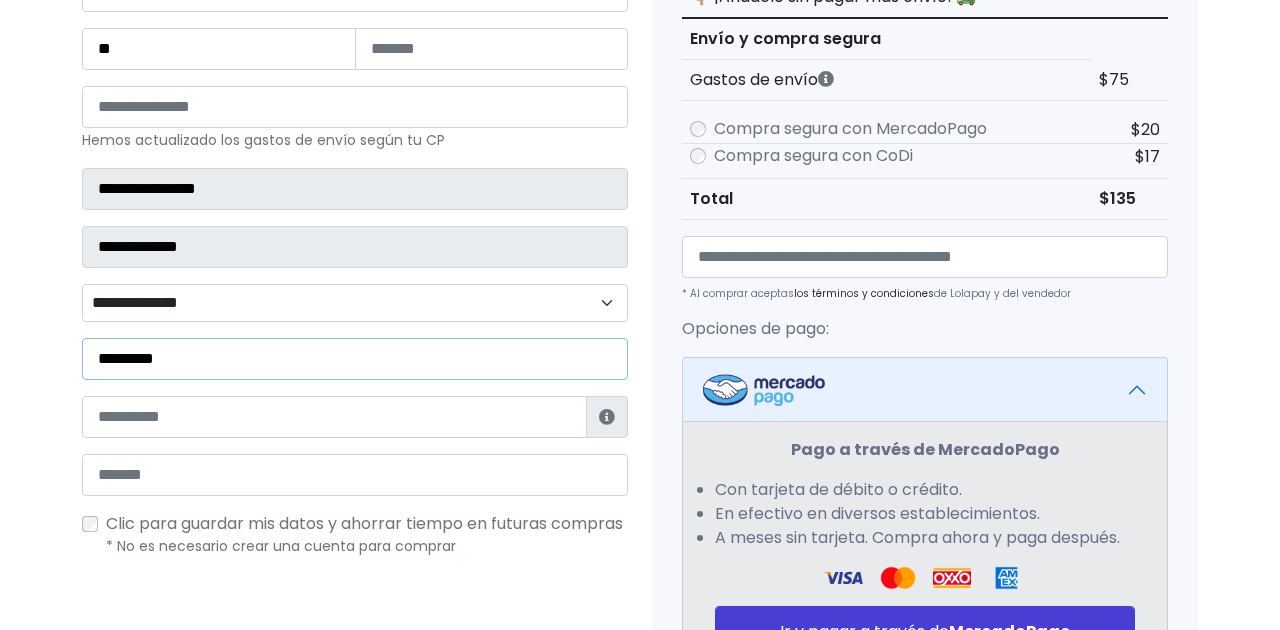 type on "**********" 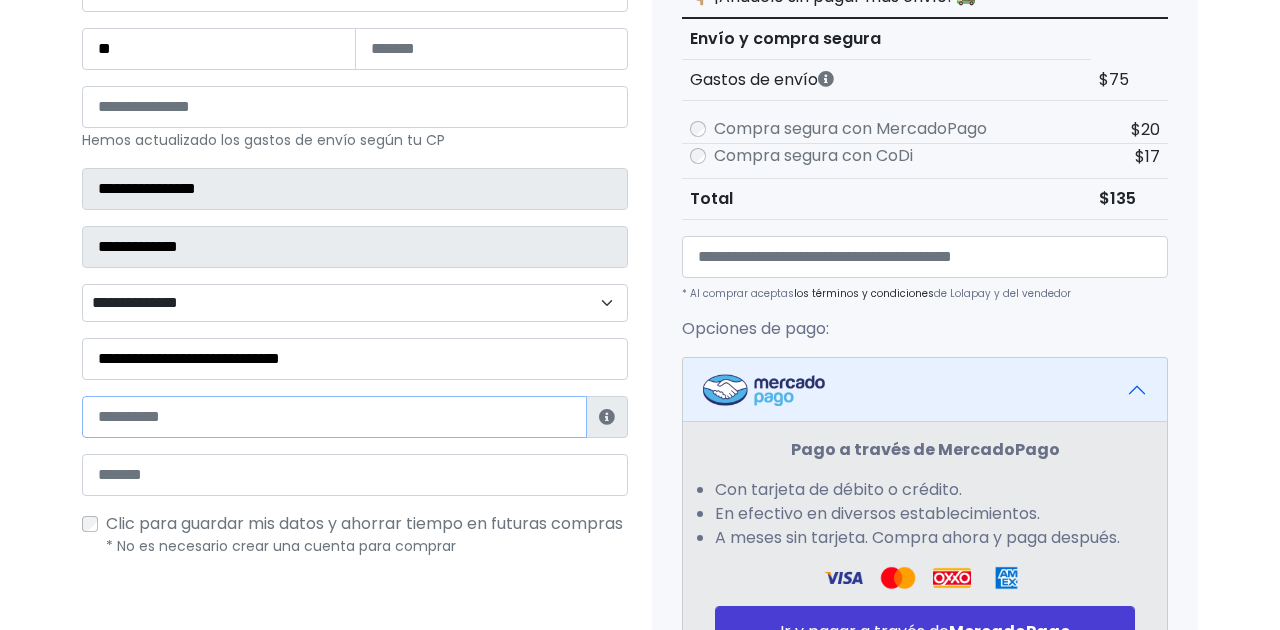 click at bounding box center (334, 417) 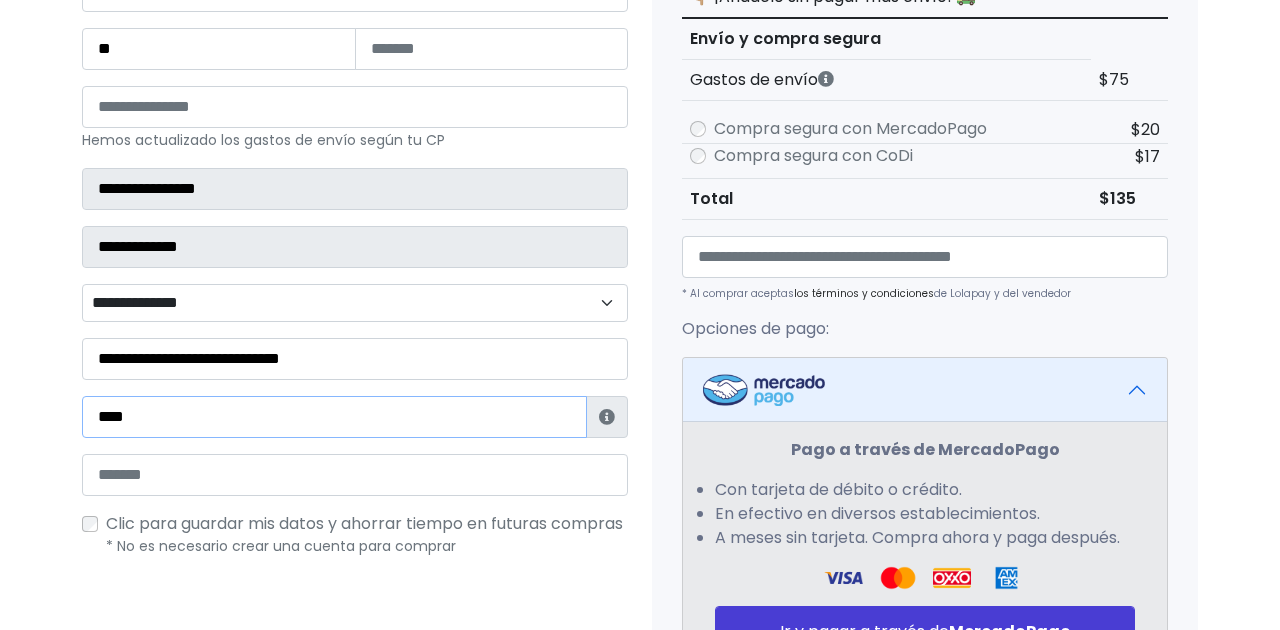 type on "**********" 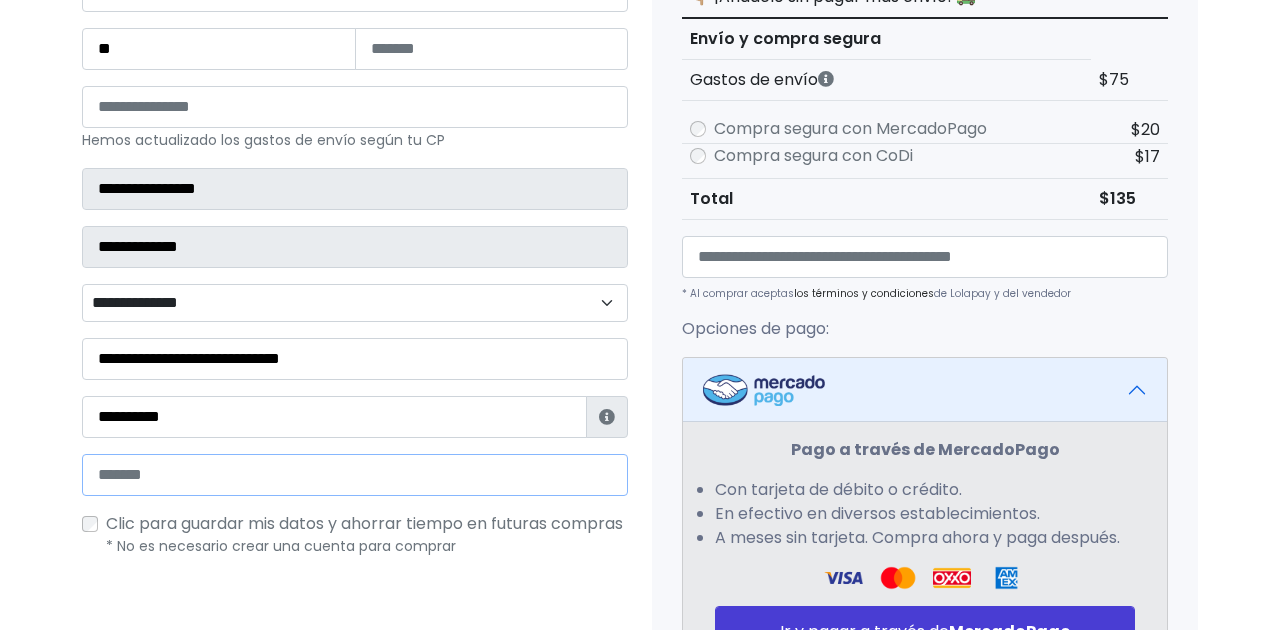 click at bounding box center [355, 475] 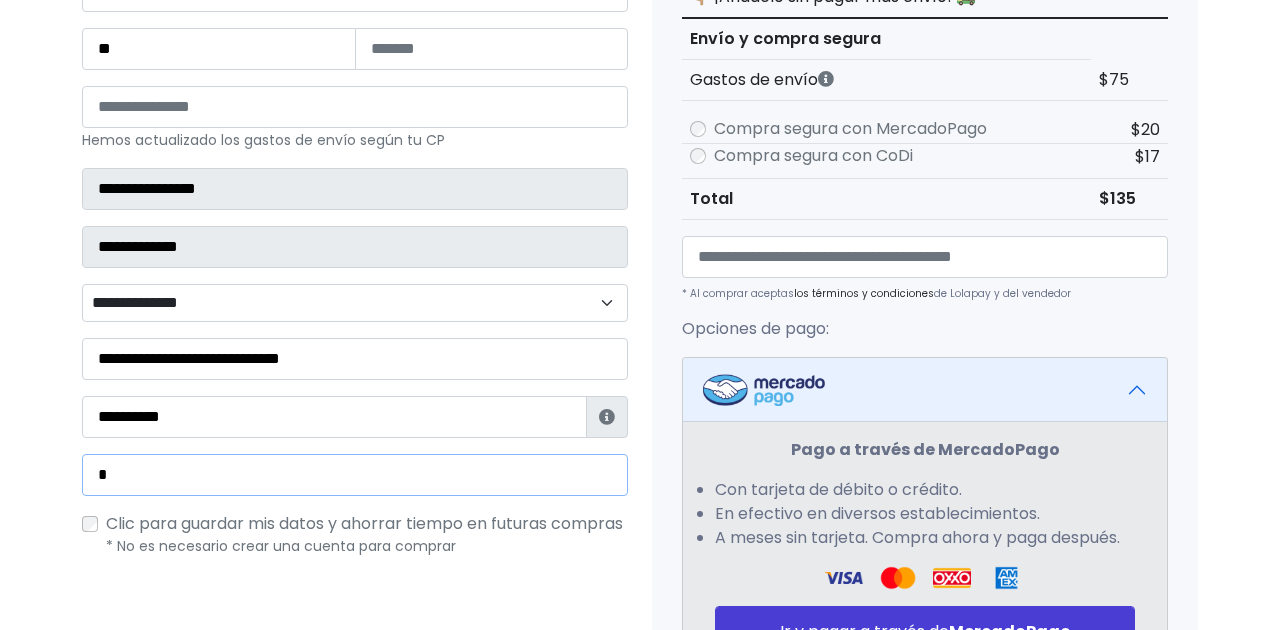 type on "**********" 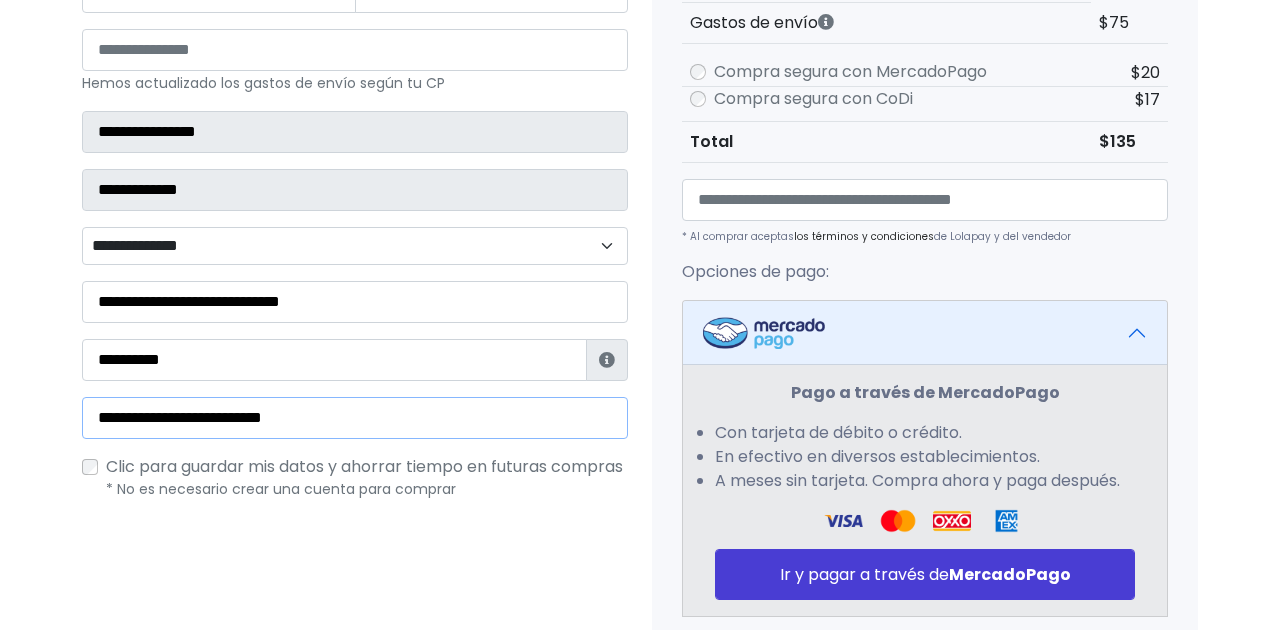 scroll, scrollTop: 792, scrollLeft: 0, axis: vertical 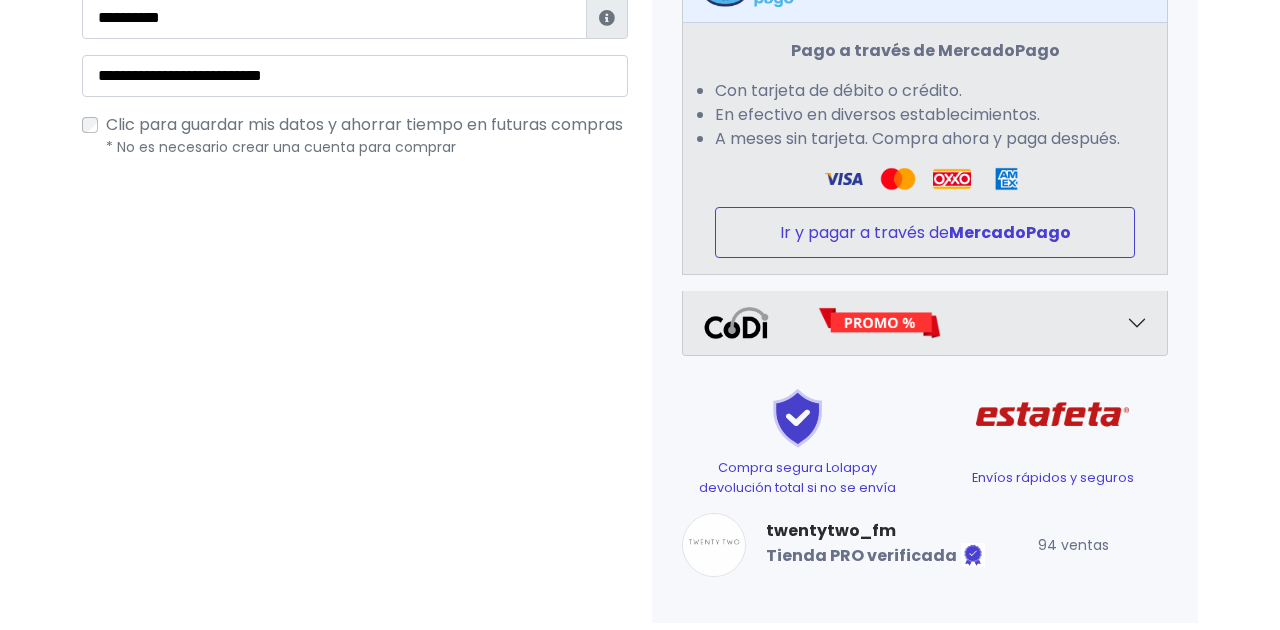 click on "Ir y pagar a través de  MercadoPago" at bounding box center (925, 232) 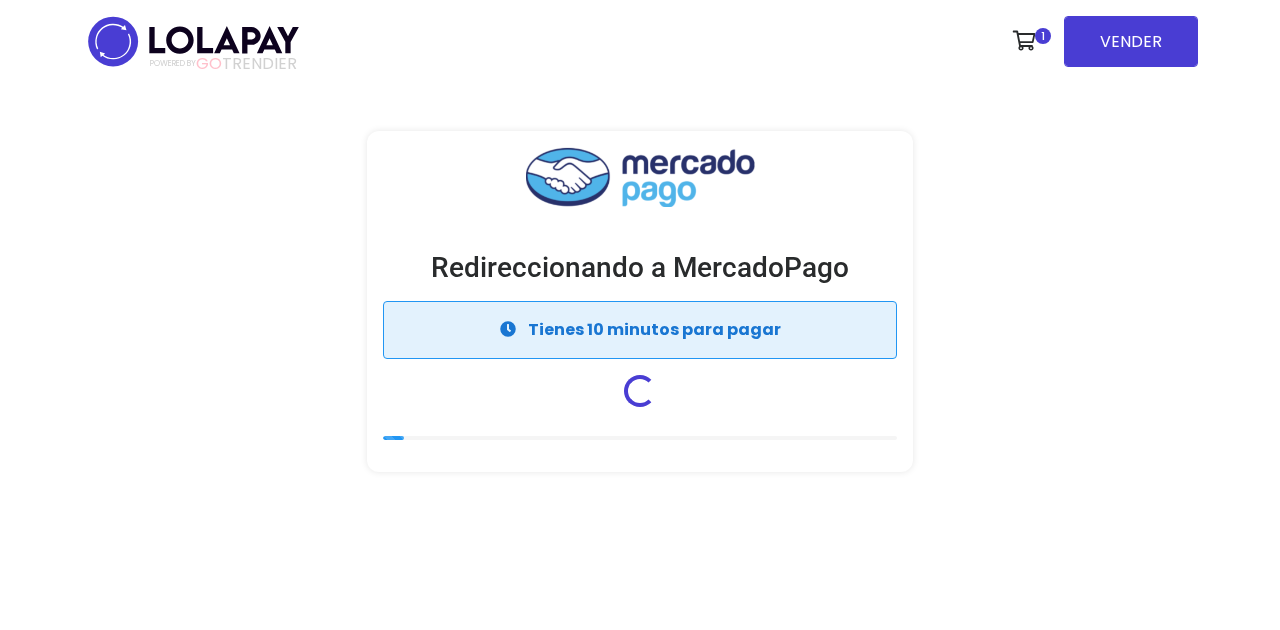 scroll, scrollTop: 0, scrollLeft: 0, axis: both 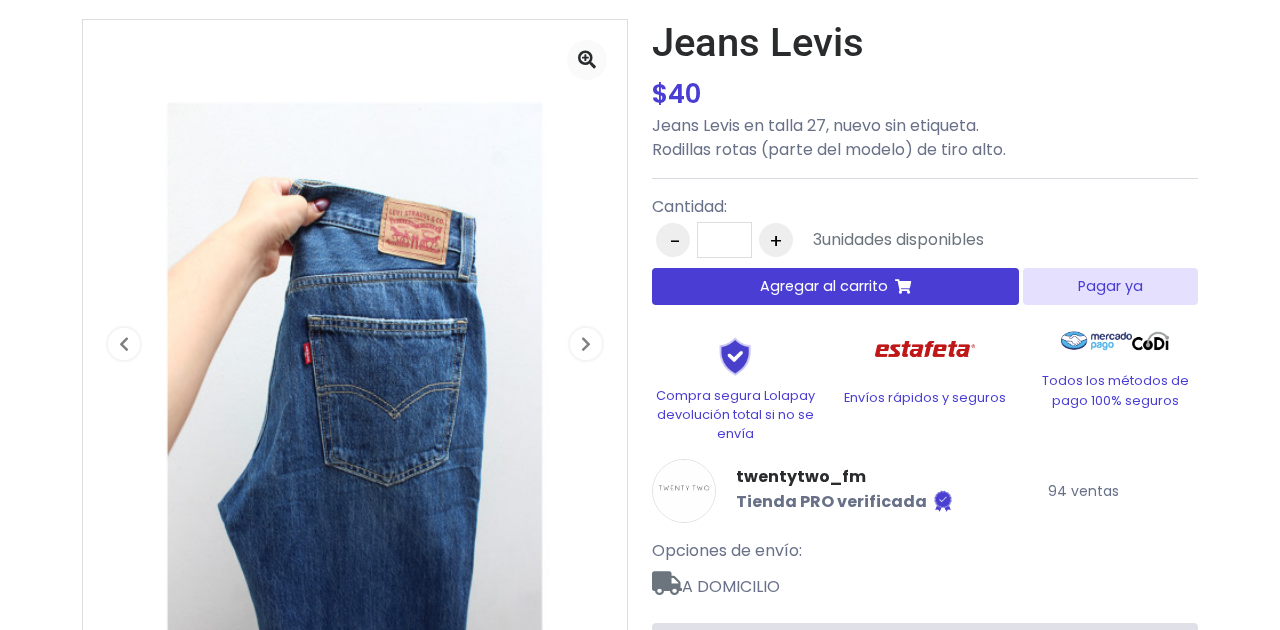 click on "Agregar al carrito" at bounding box center (835, 286) 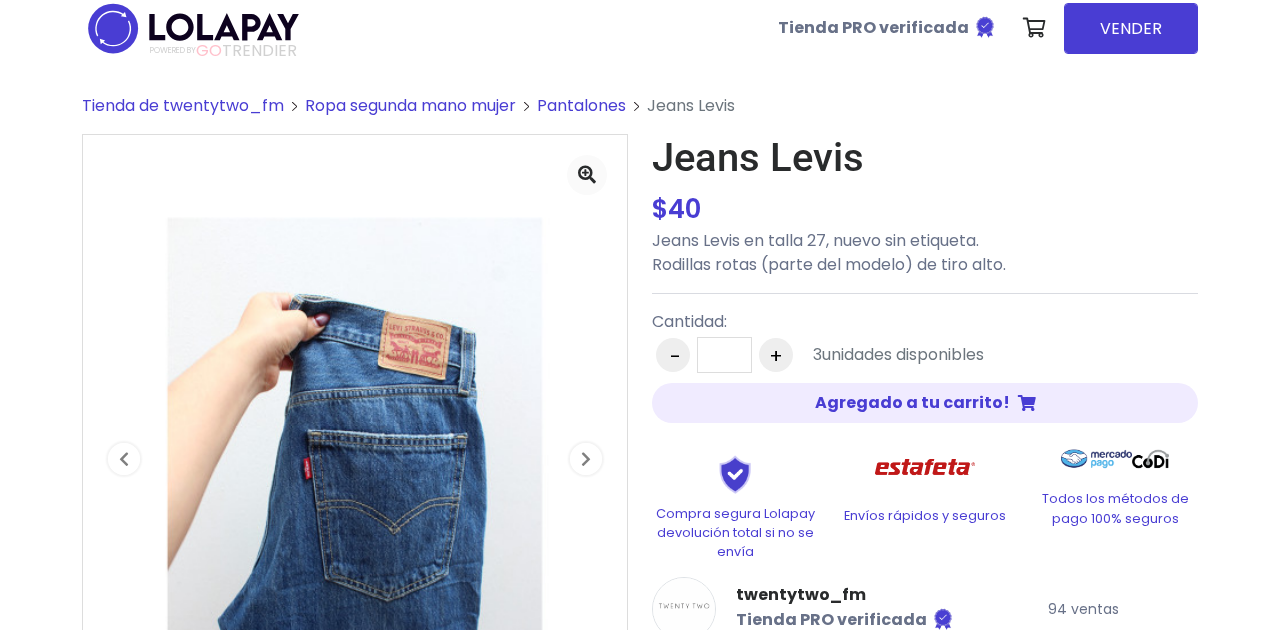 scroll, scrollTop: 11, scrollLeft: 0, axis: vertical 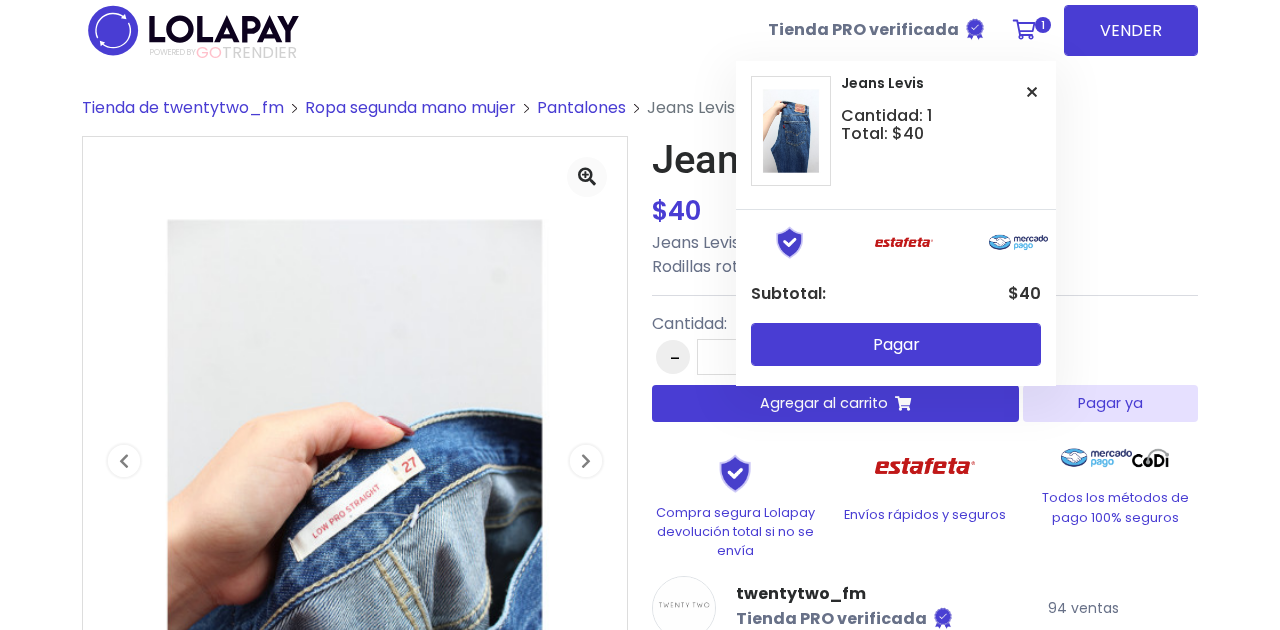 click at bounding box center [1024, 30] 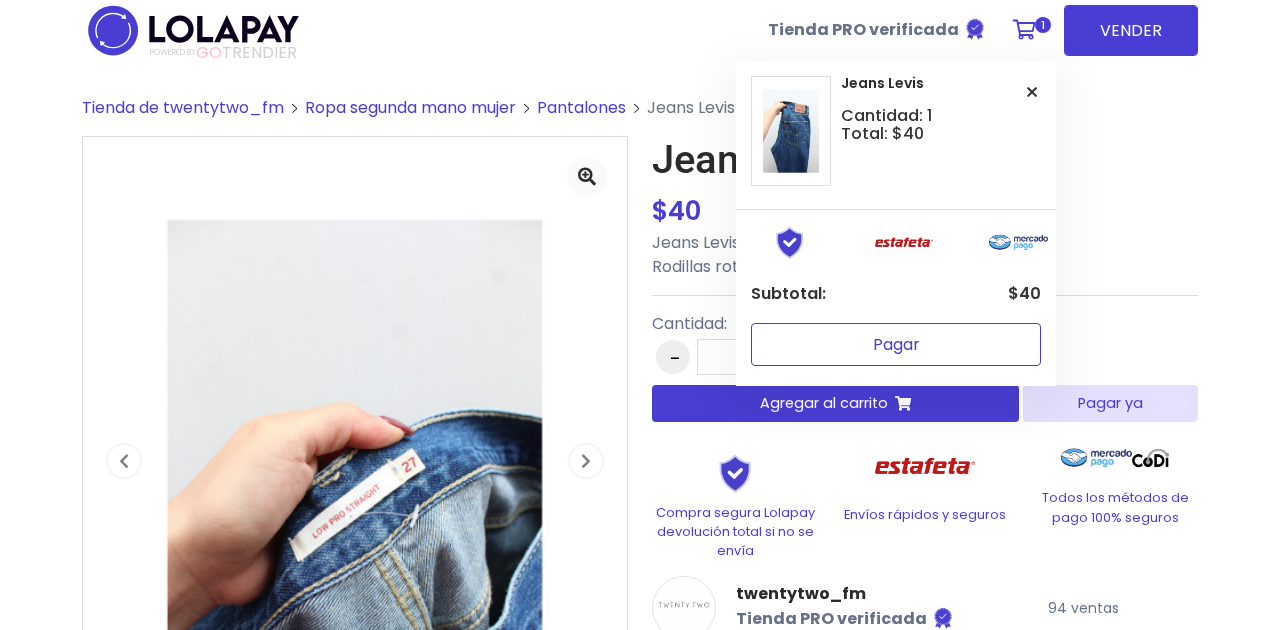 click on "Pagar" at bounding box center [896, 344] 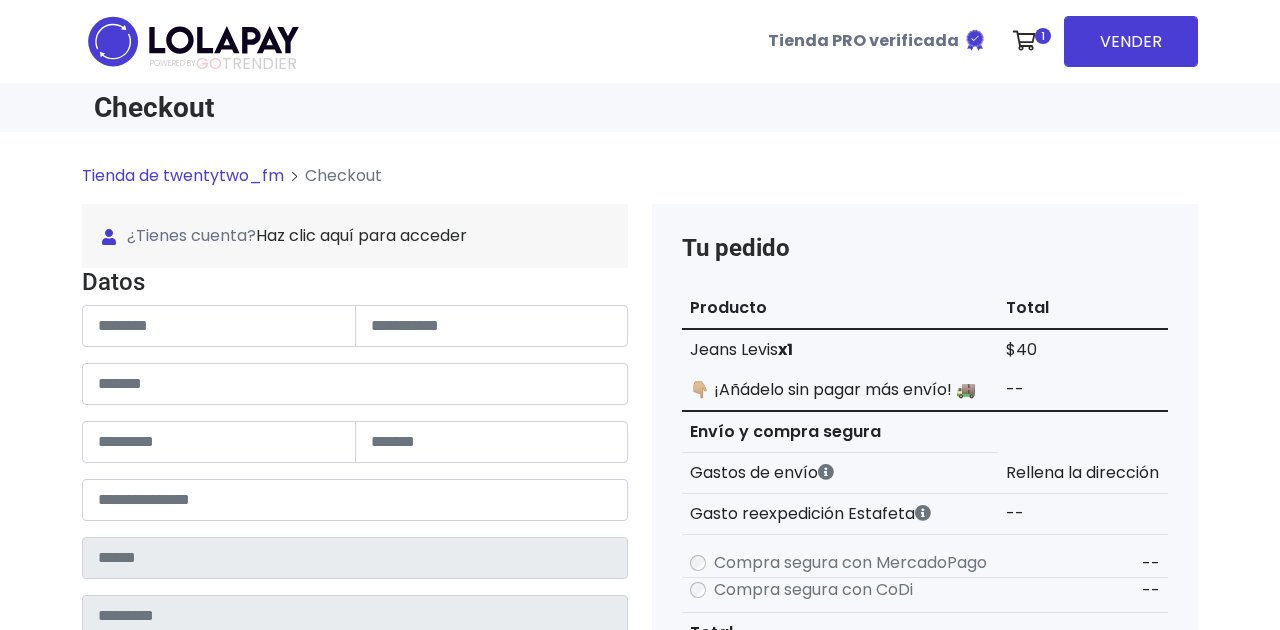 scroll, scrollTop: 0, scrollLeft: 0, axis: both 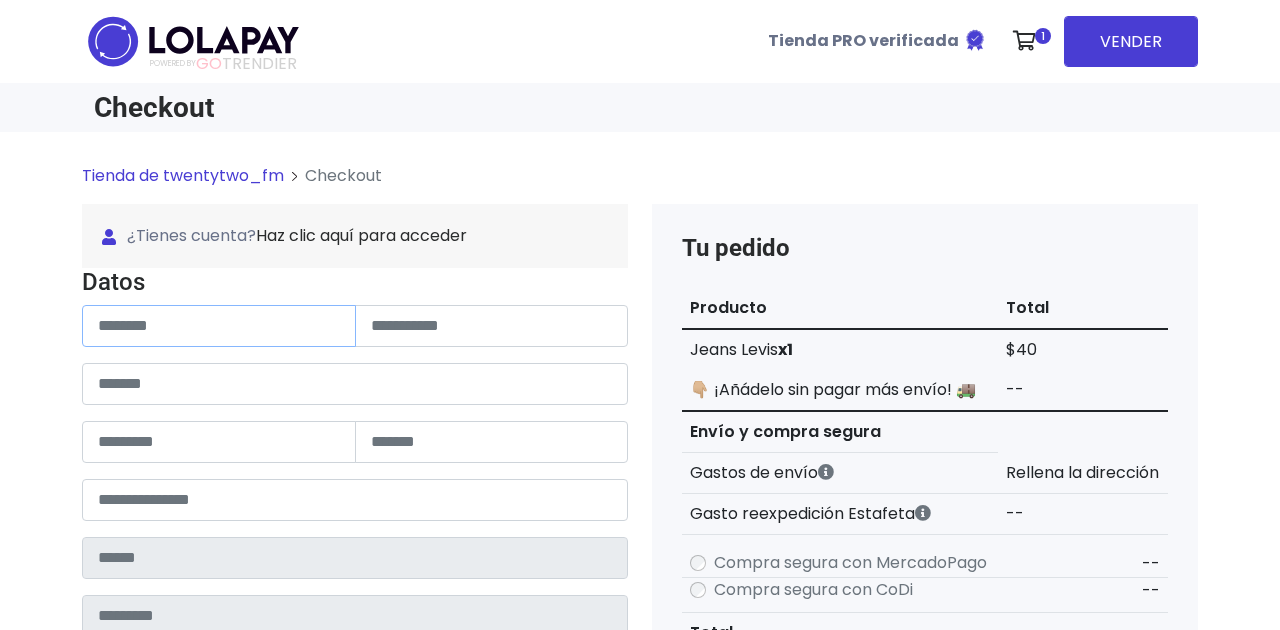 click at bounding box center [219, 326] 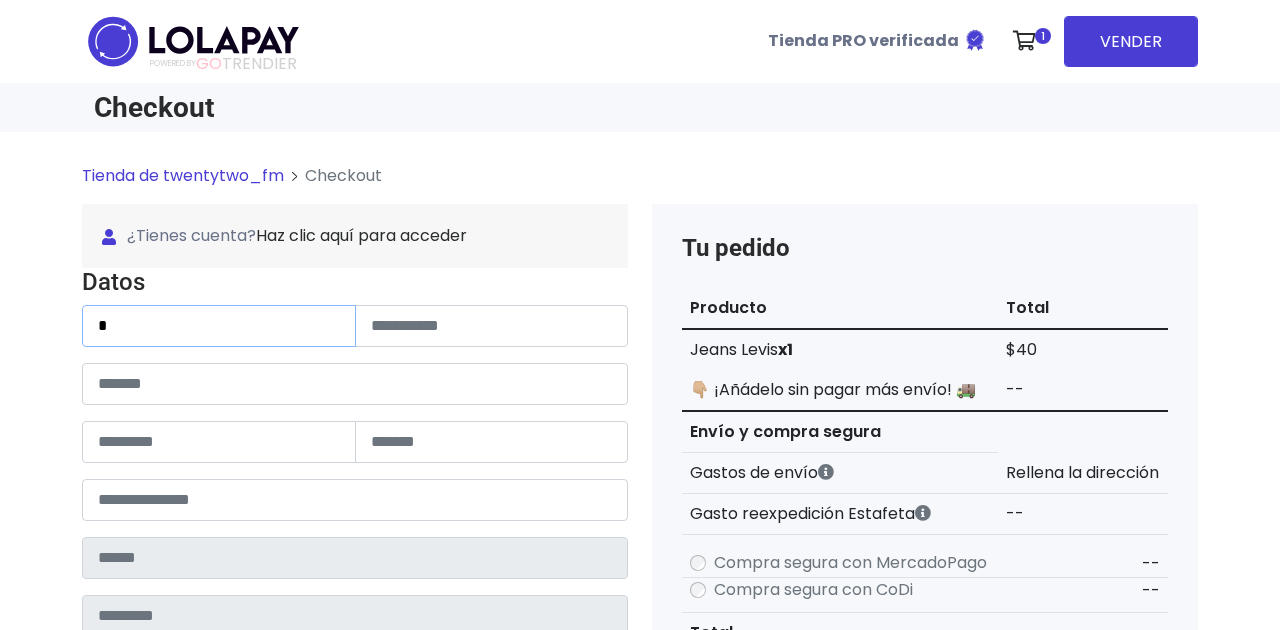 type on "******" 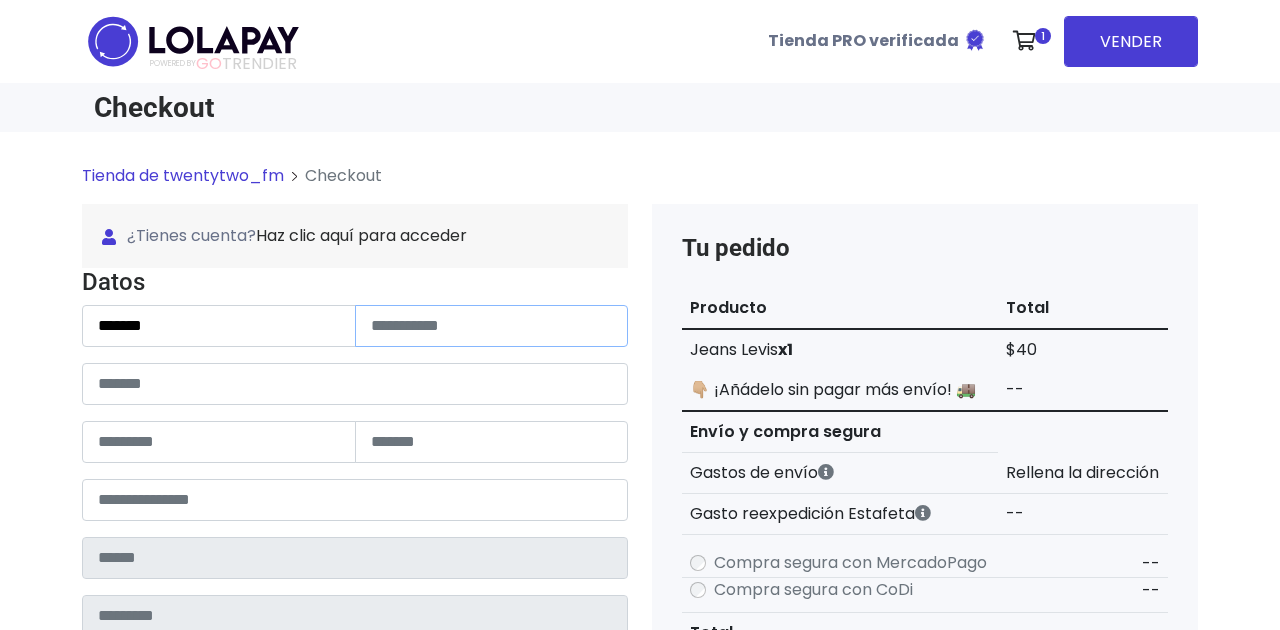 click at bounding box center (492, 326) 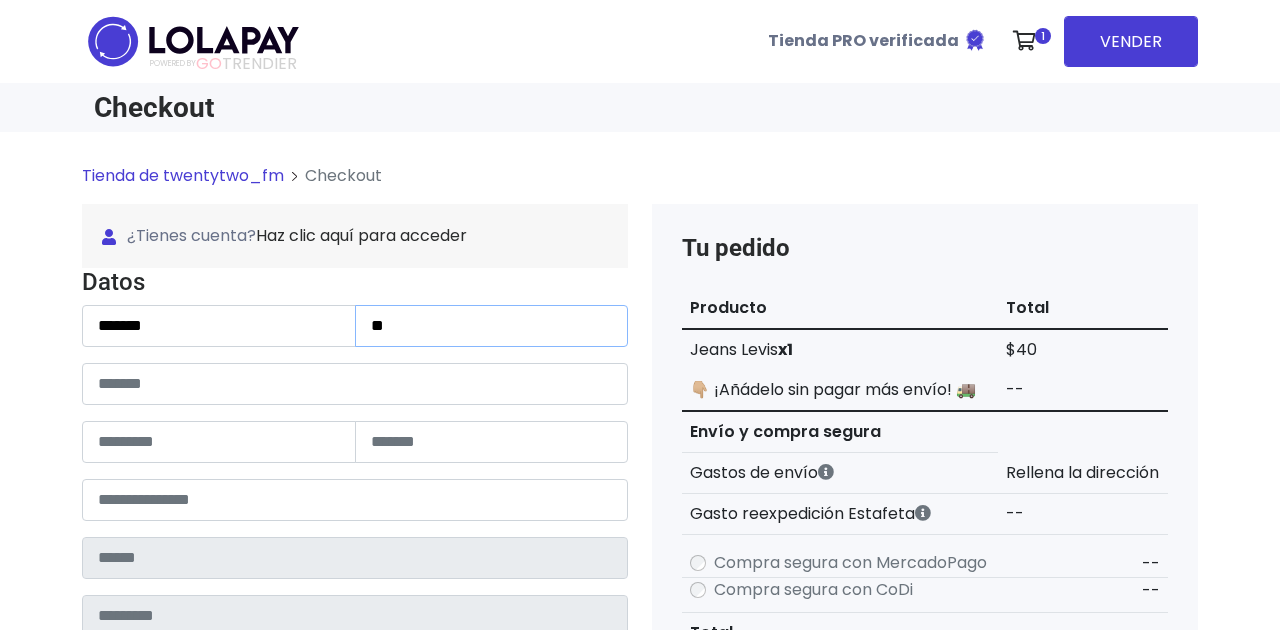 type on "*" 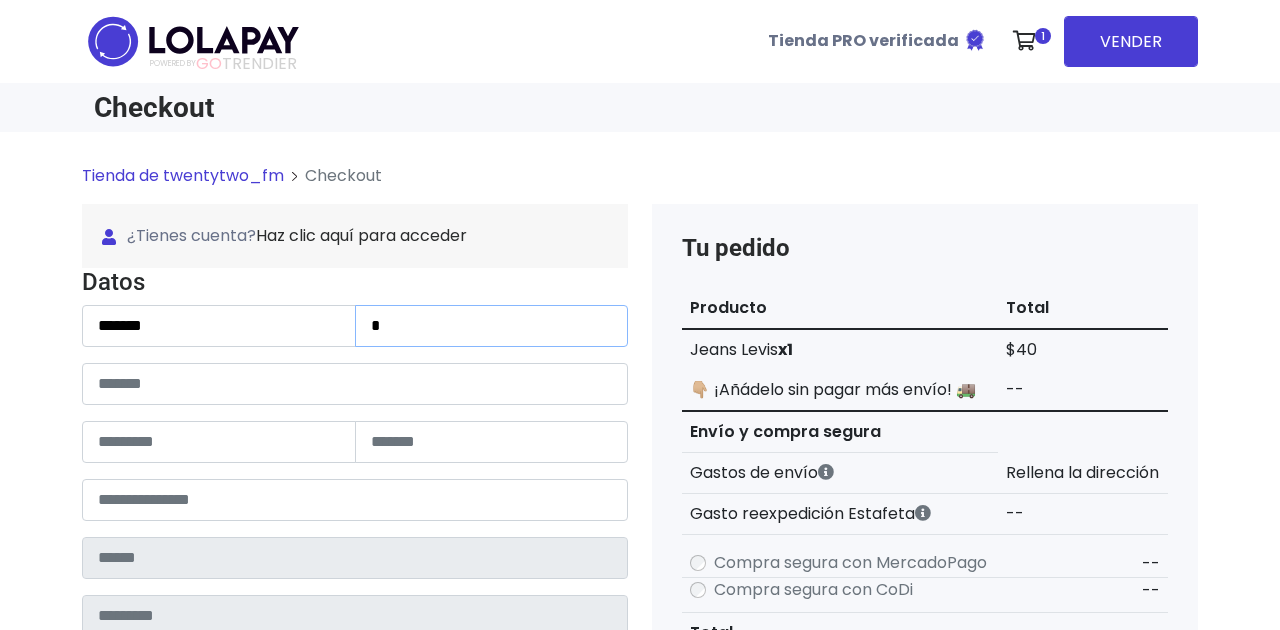type on "**********" 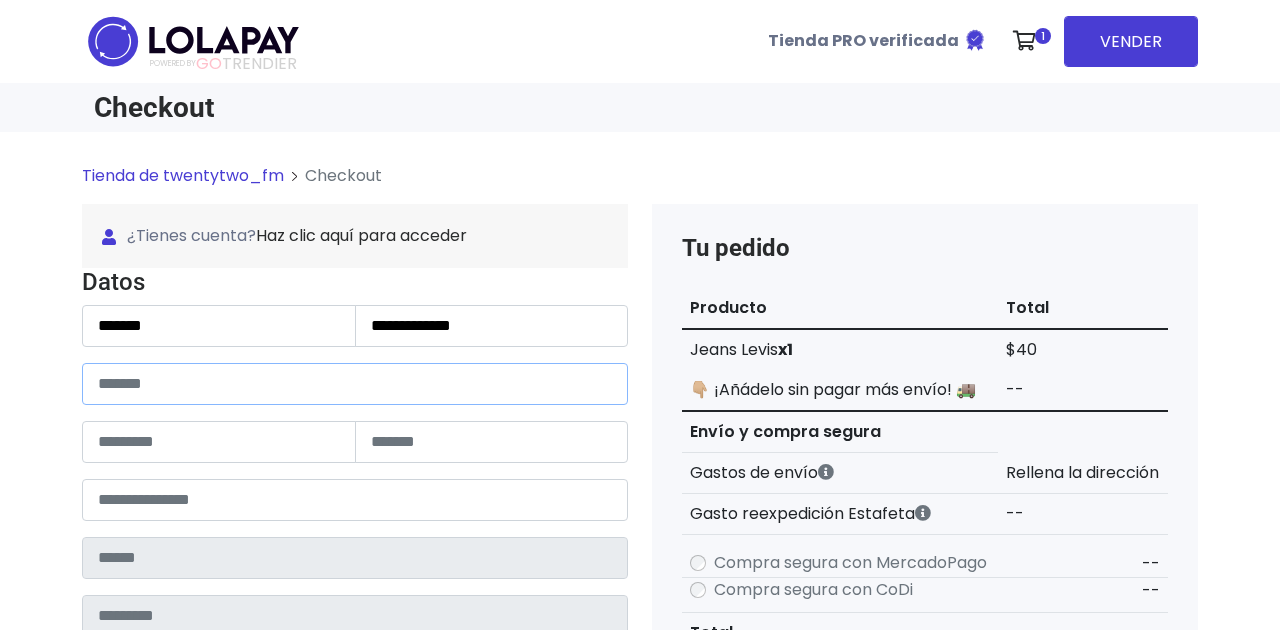 click at bounding box center [355, 384] 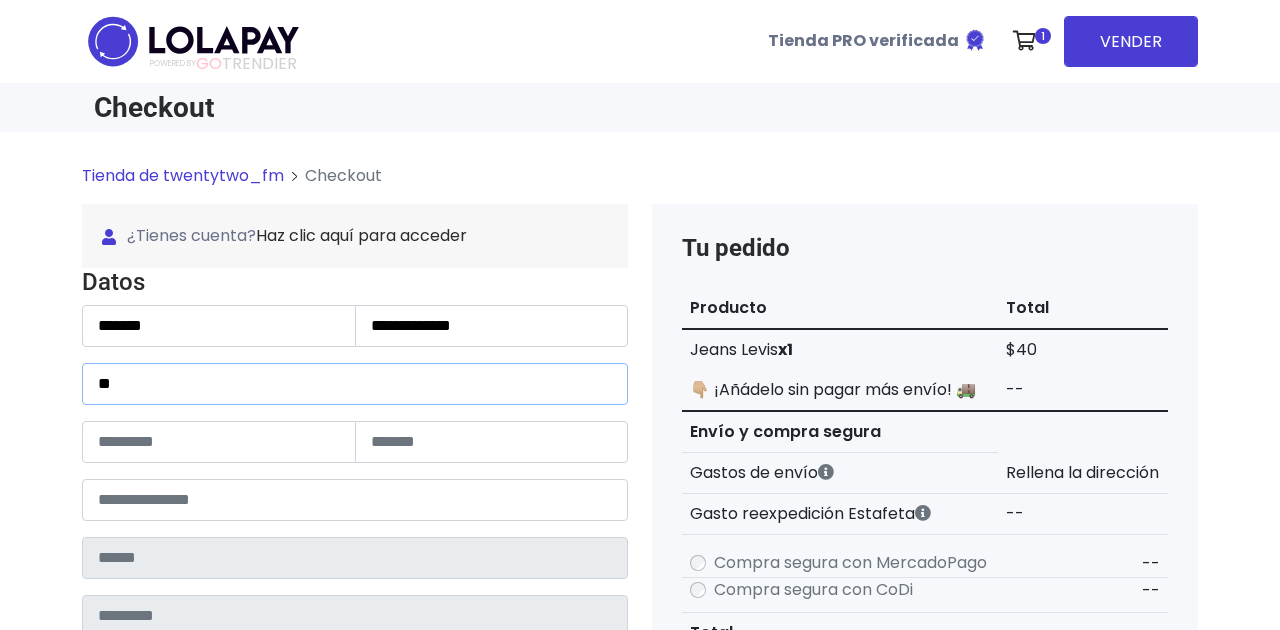 type on "**********" 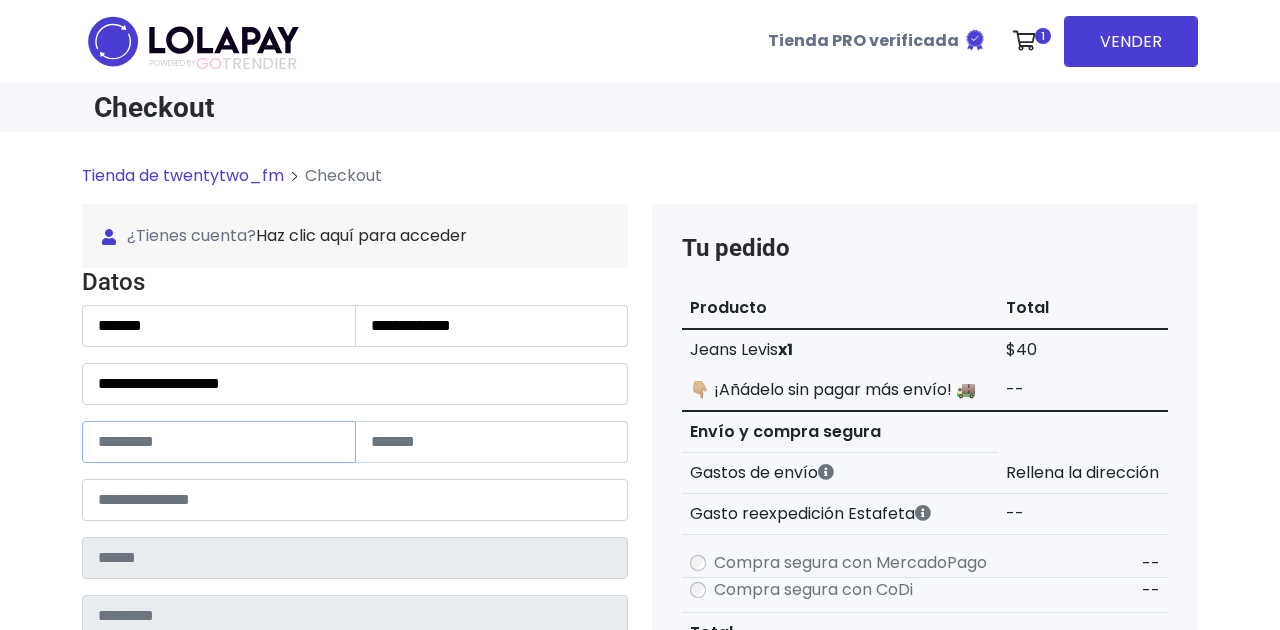 click at bounding box center [219, 442] 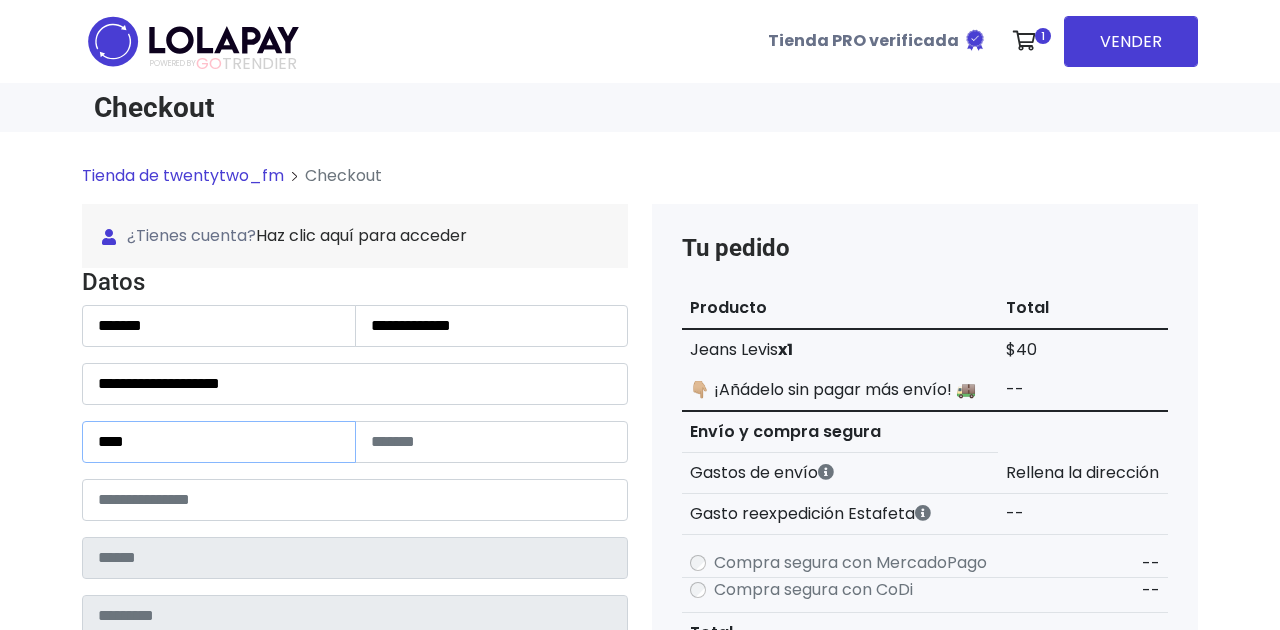 type on "****" 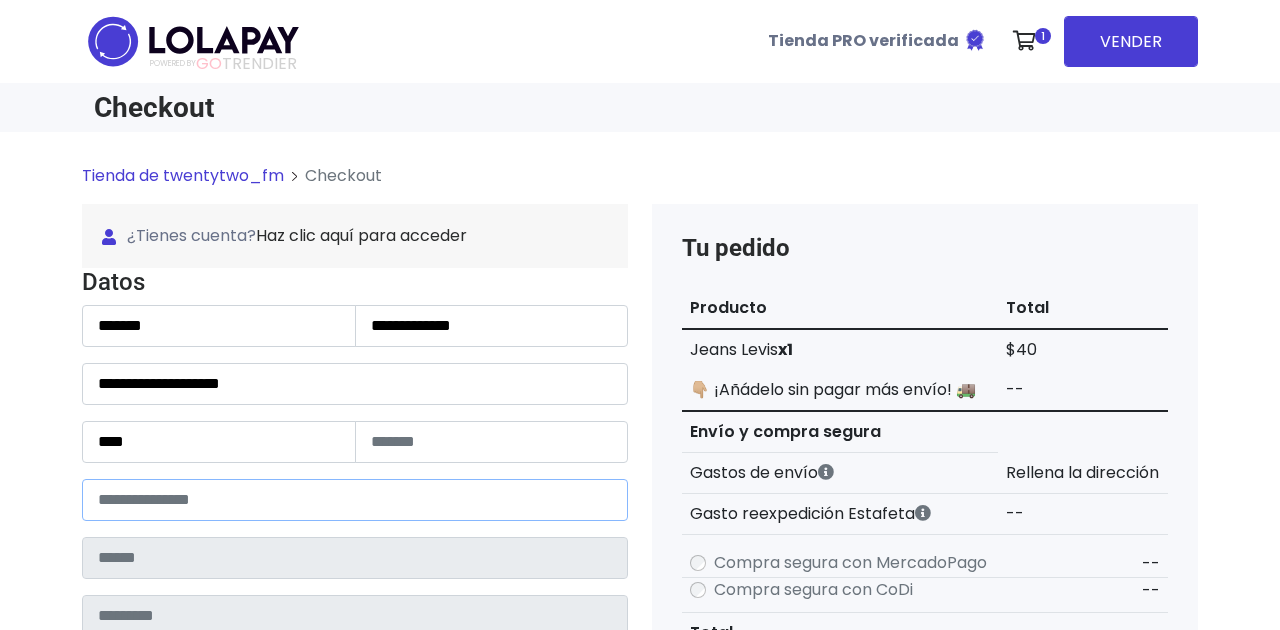 click at bounding box center [355, 500] 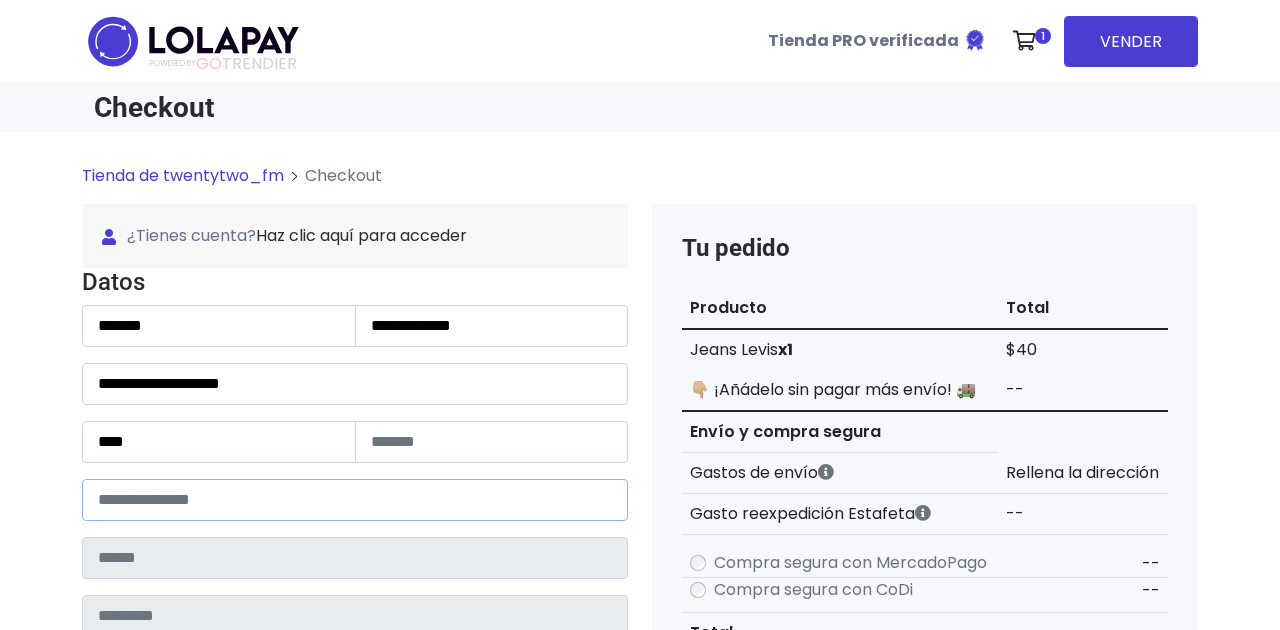 type on "*****" 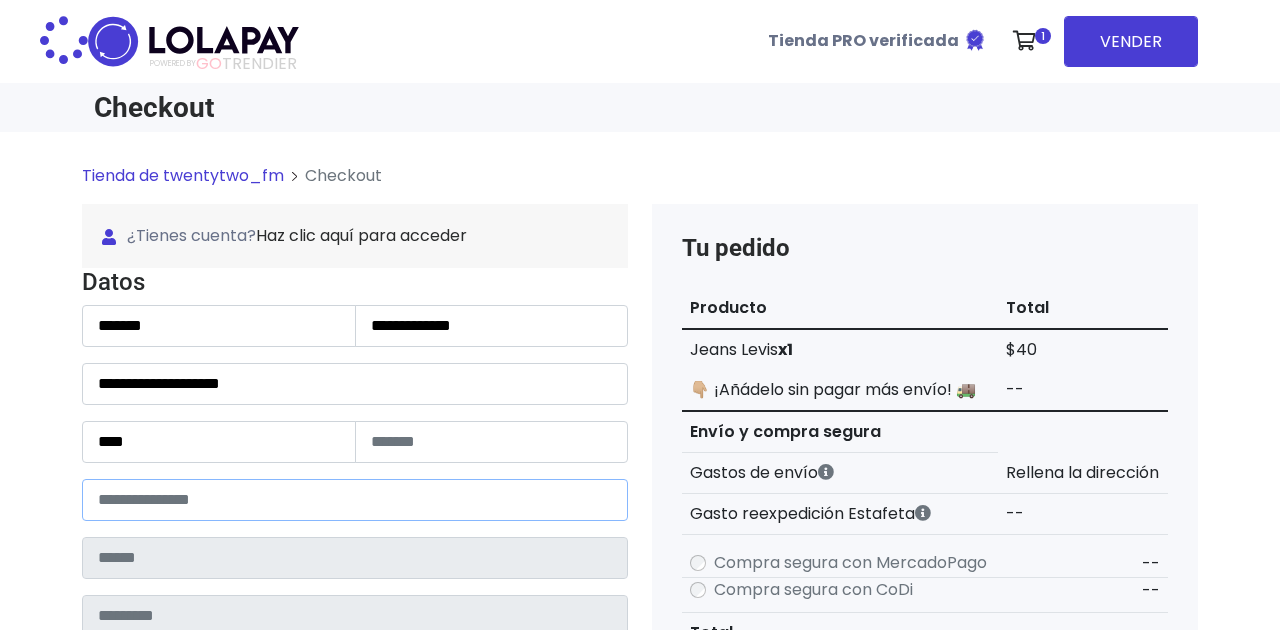 type on "******" 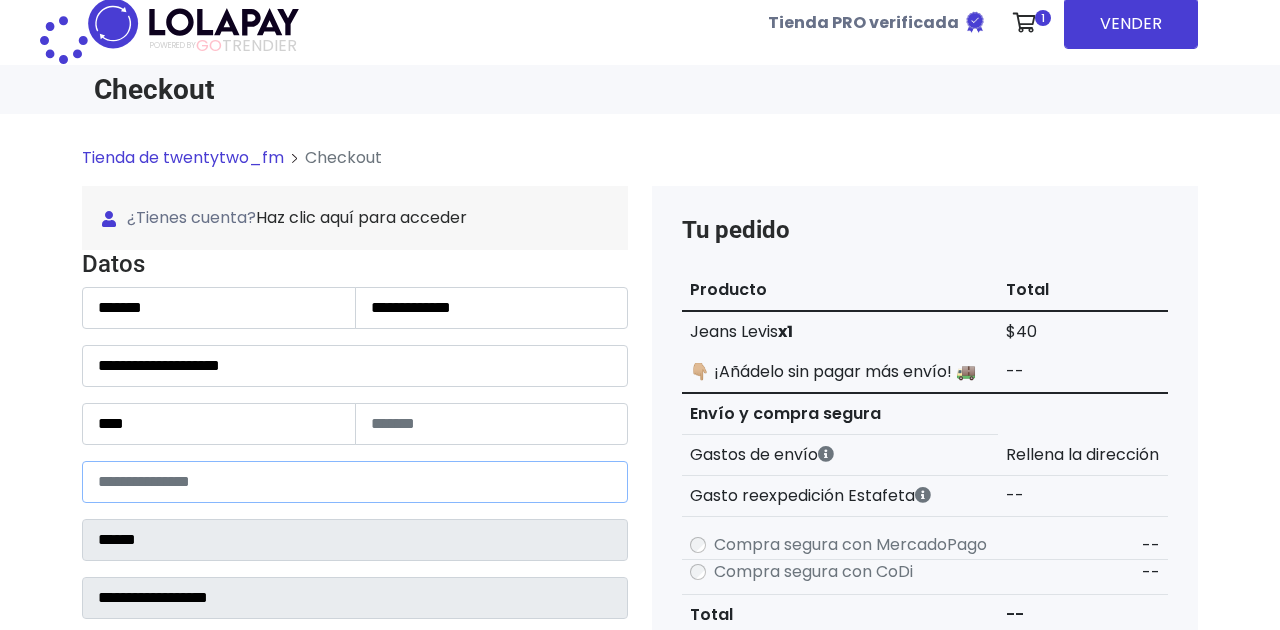 select 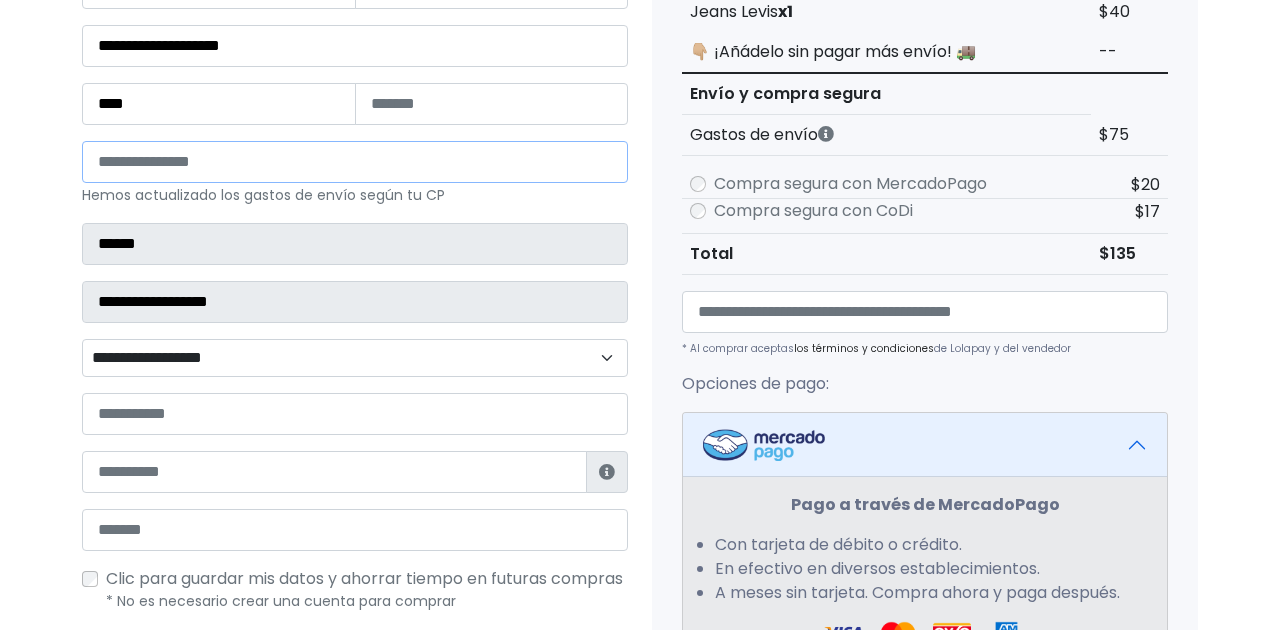scroll, scrollTop: 362, scrollLeft: 0, axis: vertical 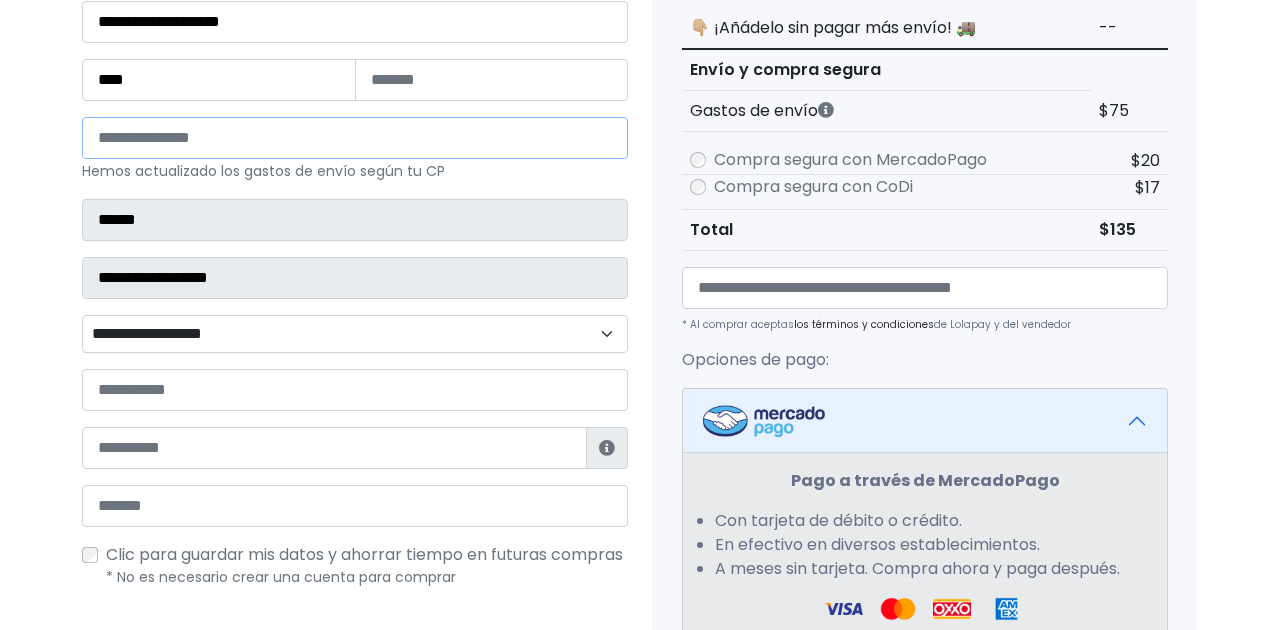 type on "*****" 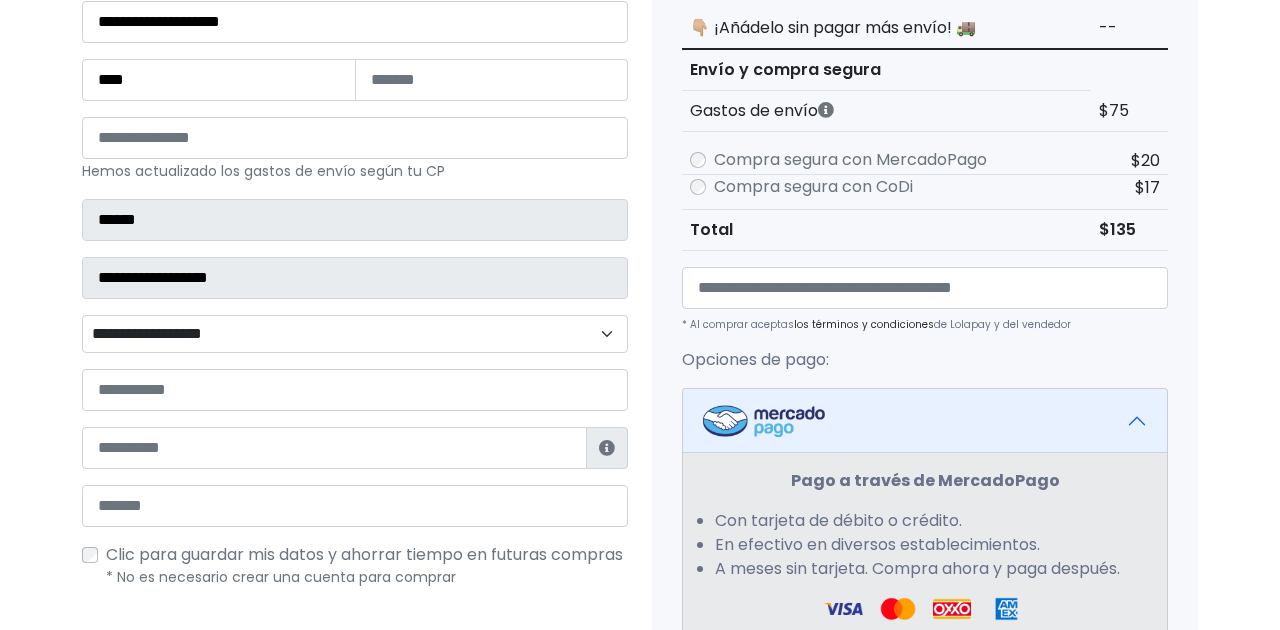 click on "**********" at bounding box center (355, 334) 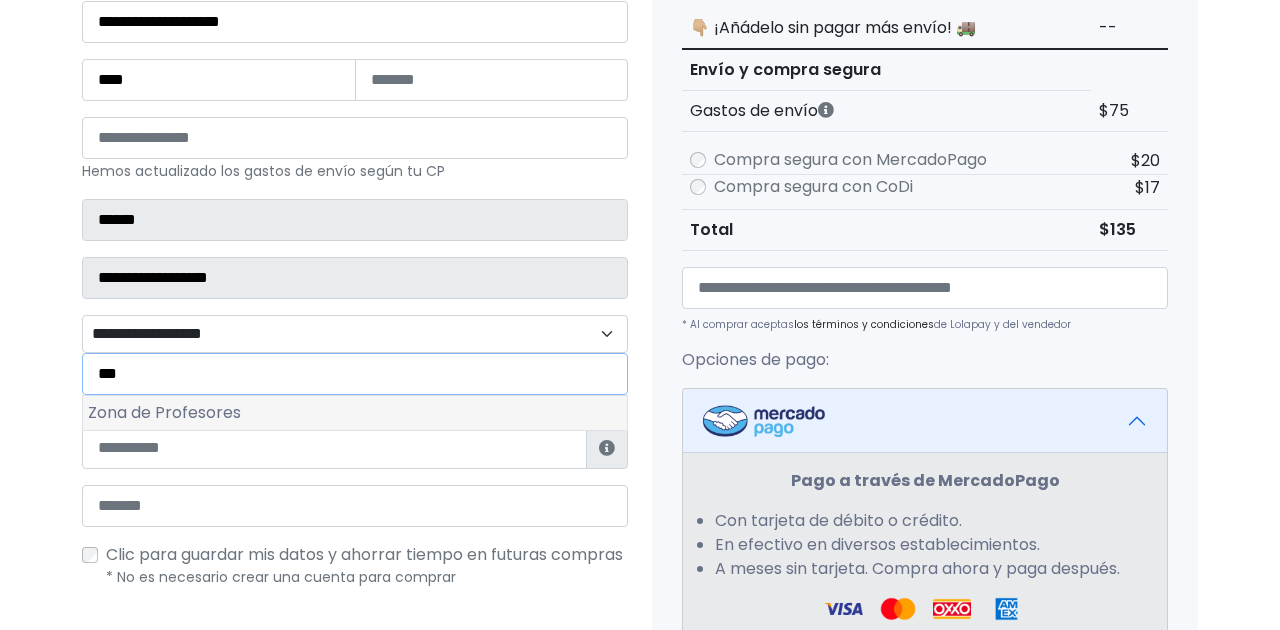type on "***" 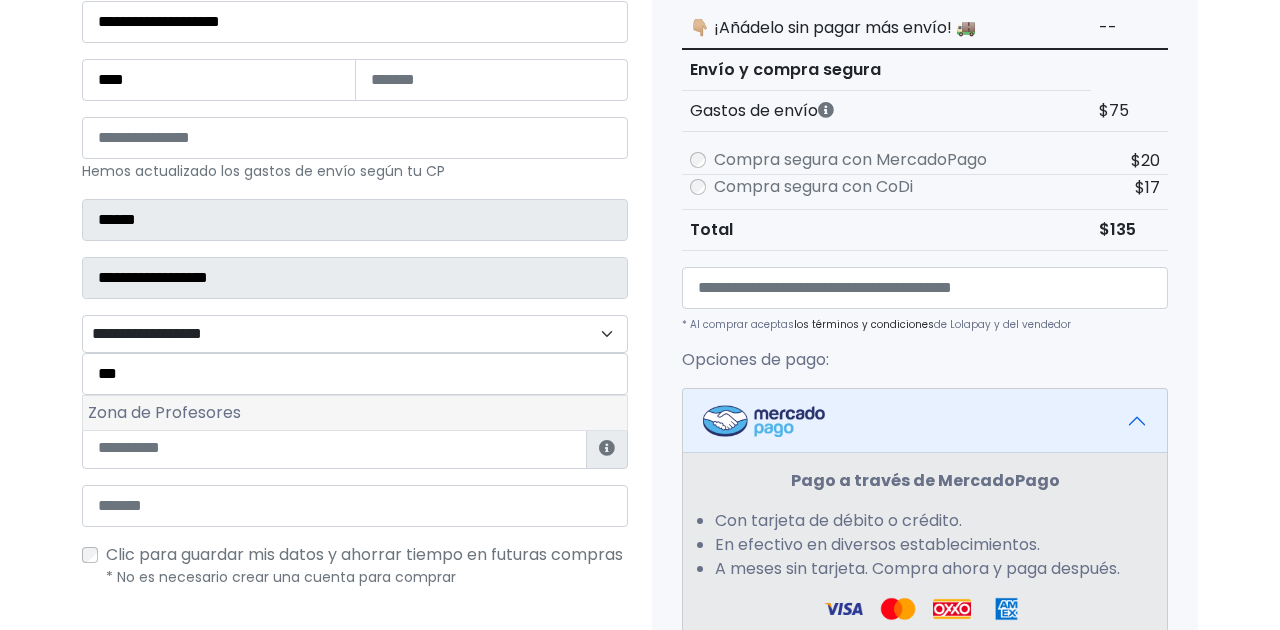 click on "Zona de Profesores" at bounding box center (355, 413) 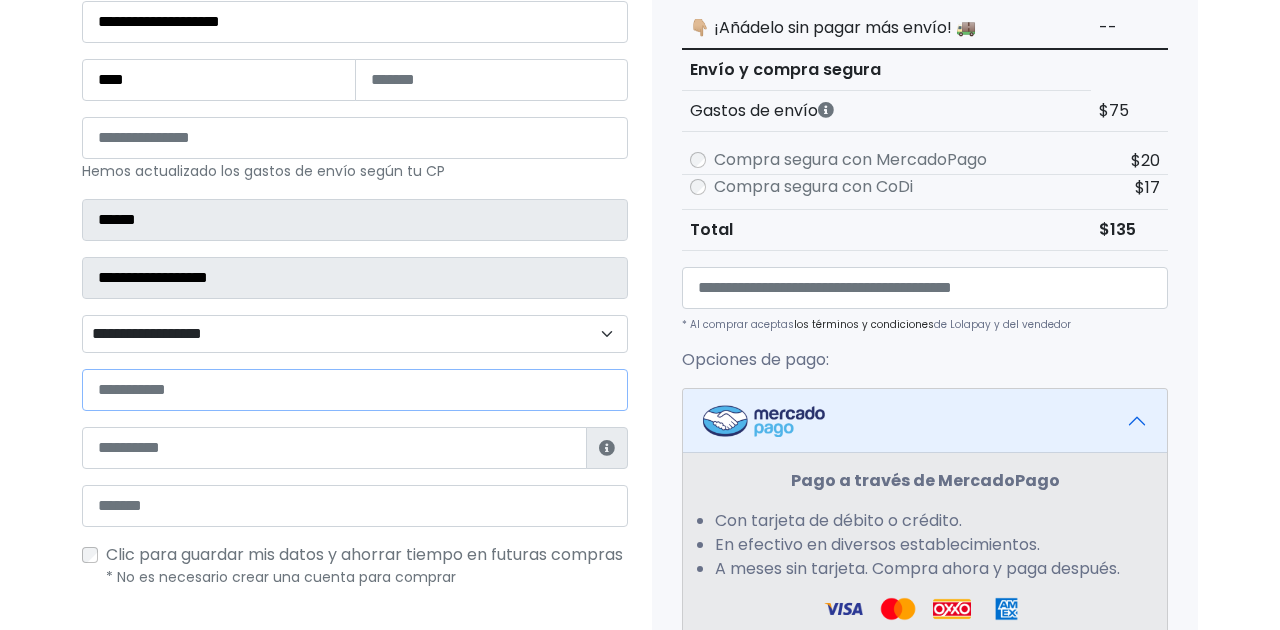 click at bounding box center (355, 390) 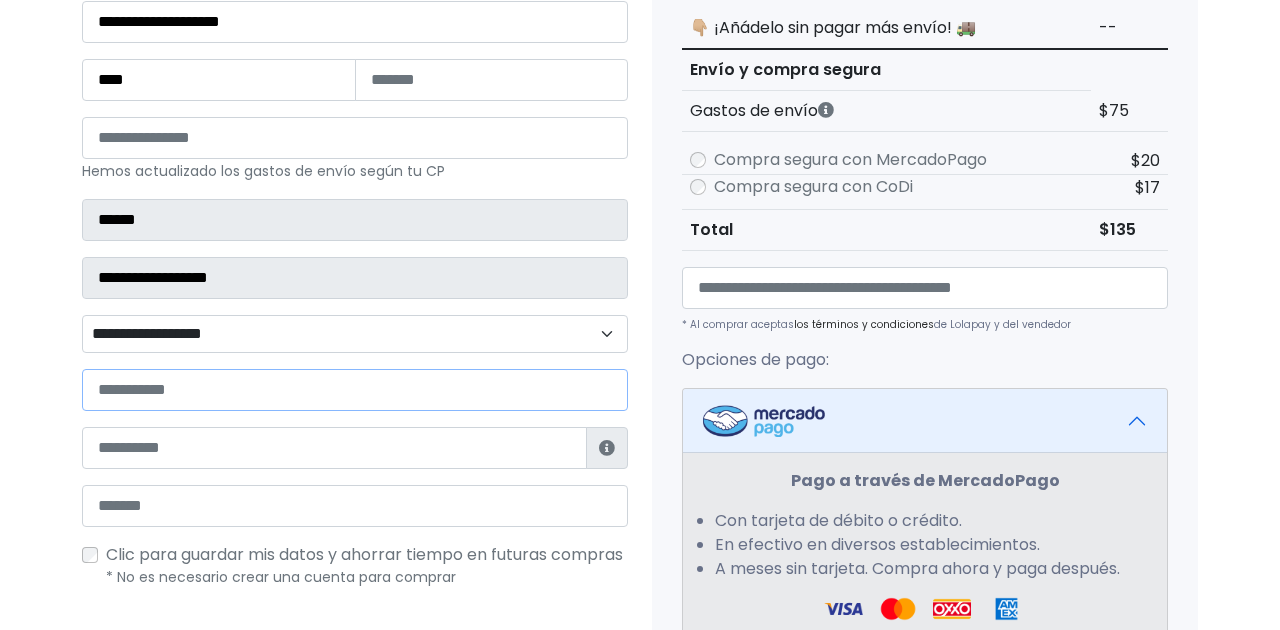 type on "*" 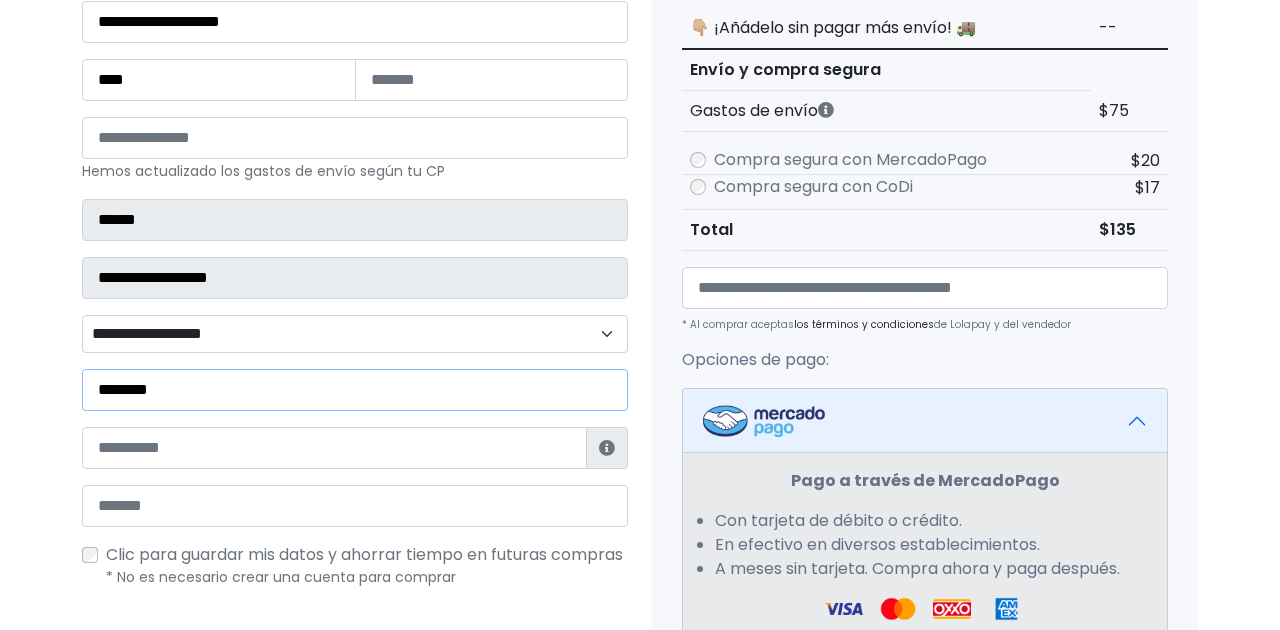type on "**********" 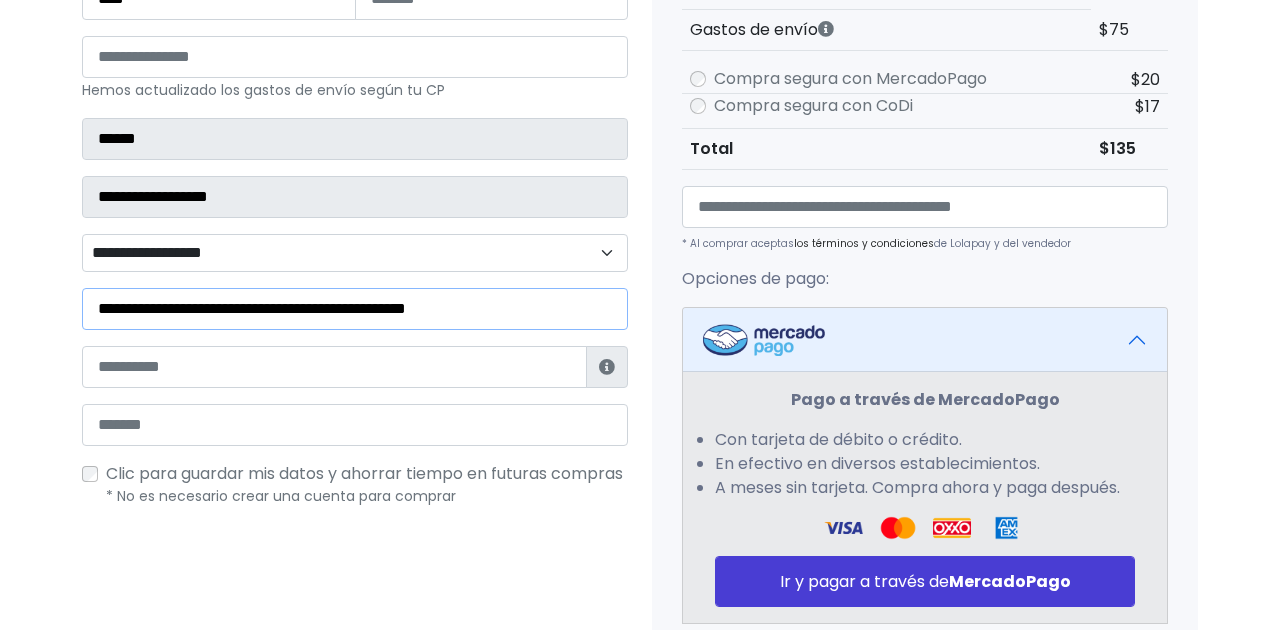 scroll, scrollTop: 489, scrollLeft: 0, axis: vertical 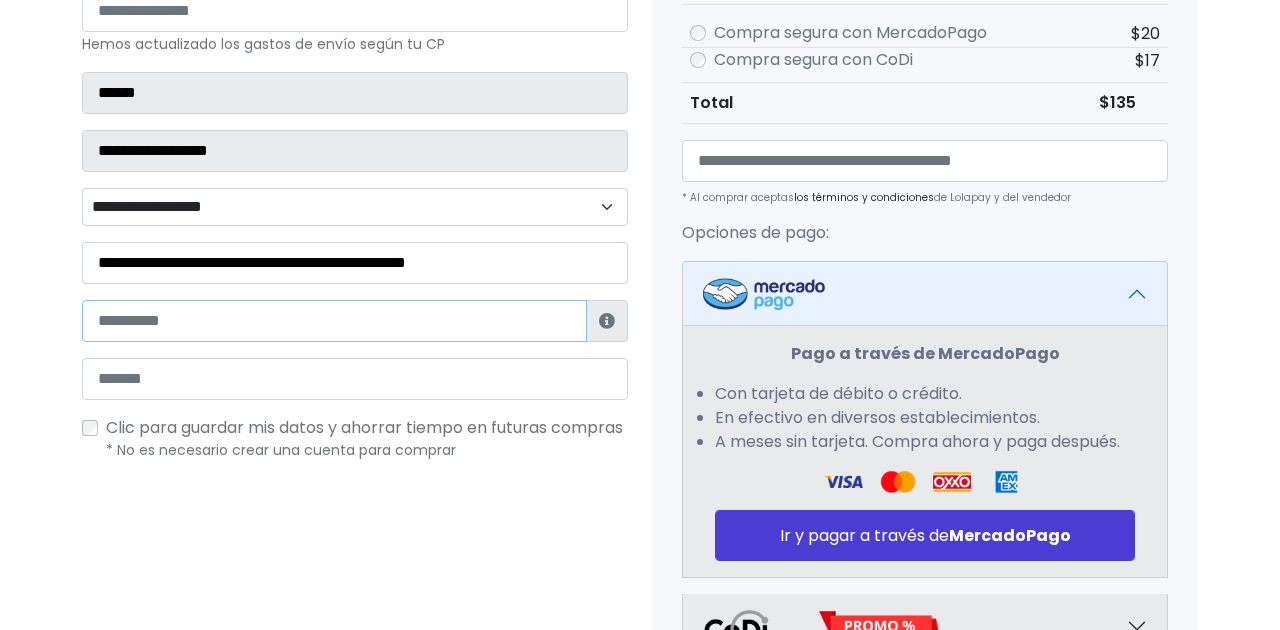 click at bounding box center (334, 321) 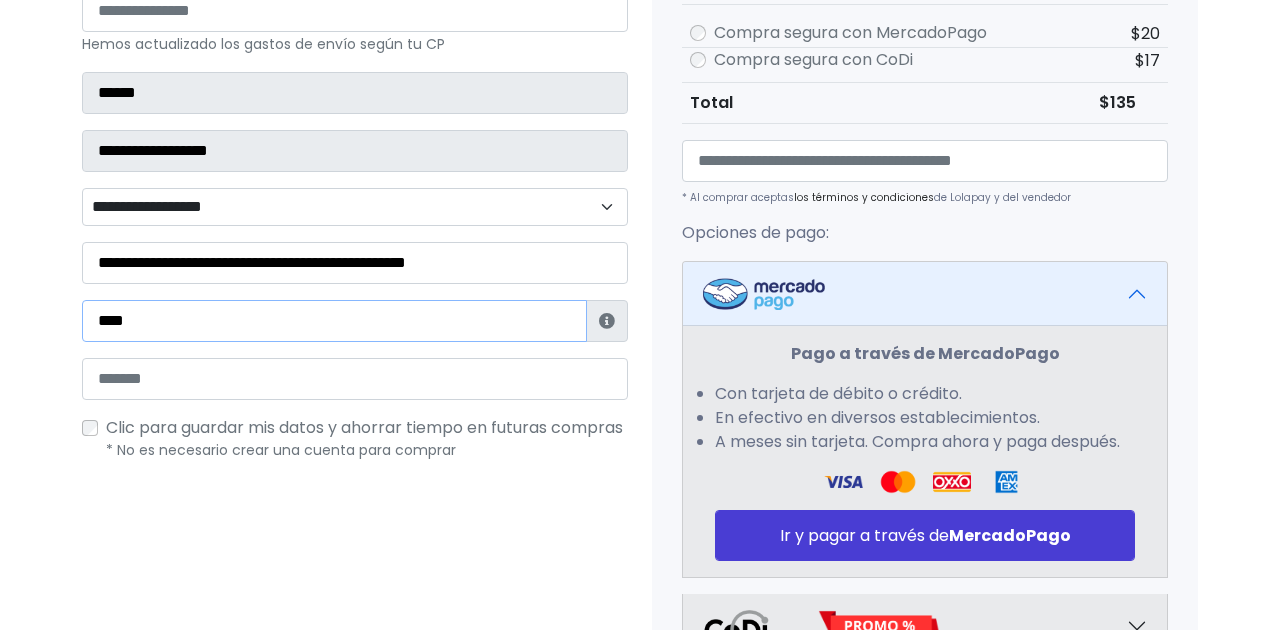 type on "**********" 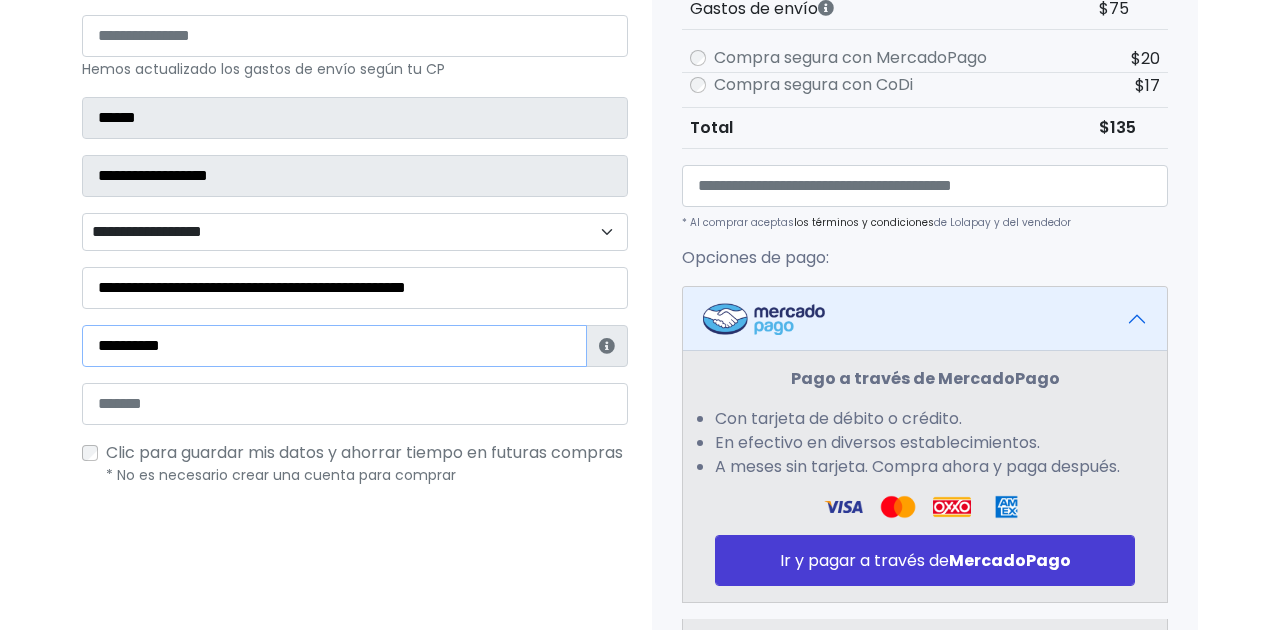 scroll, scrollTop: 460, scrollLeft: 0, axis: vertical 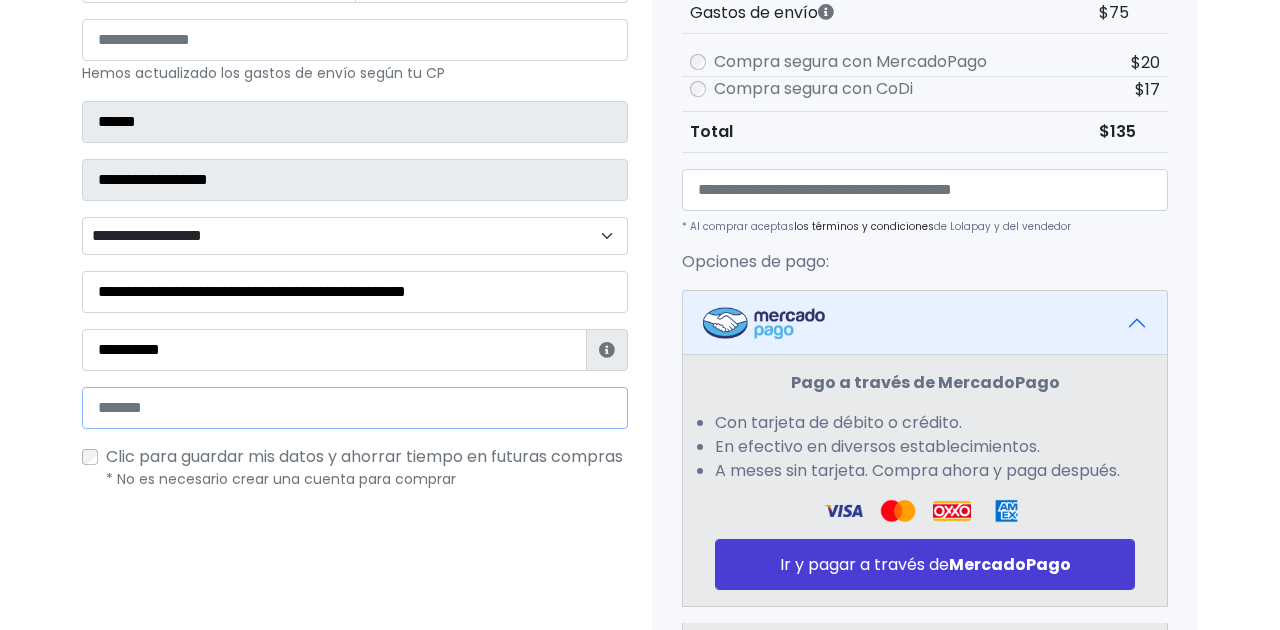 click at bounding box center (355, 408) 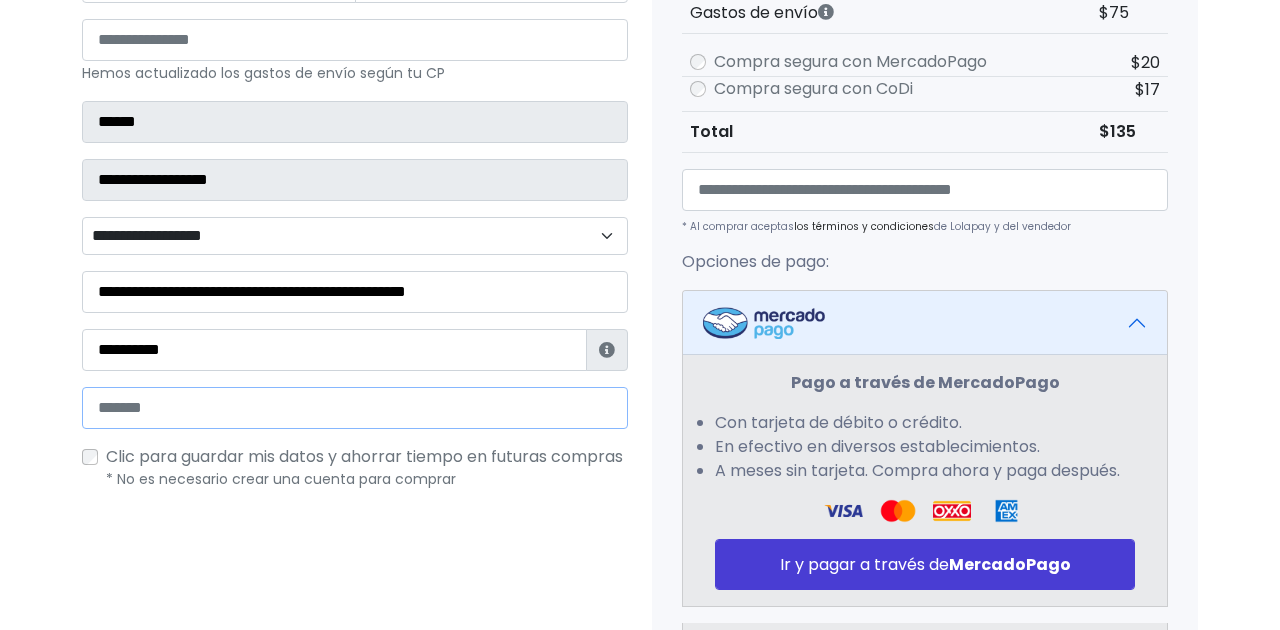 type on "**********" 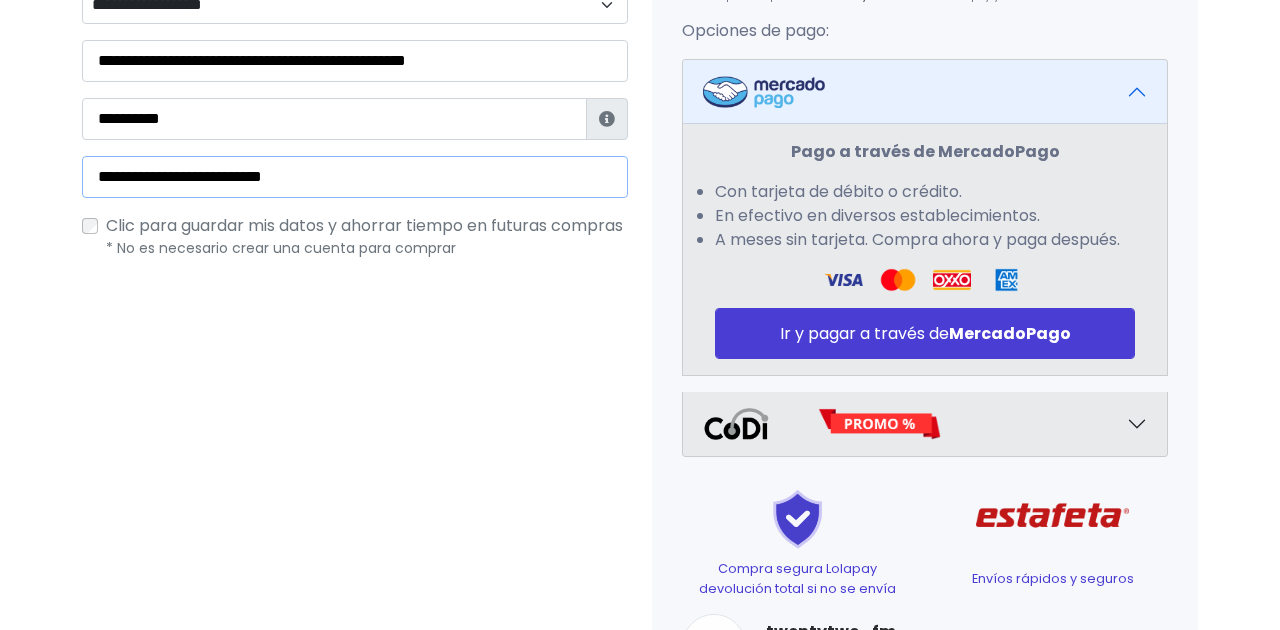 scroll, scrollTop: 792, scrollLeft: 0, axis: vertical 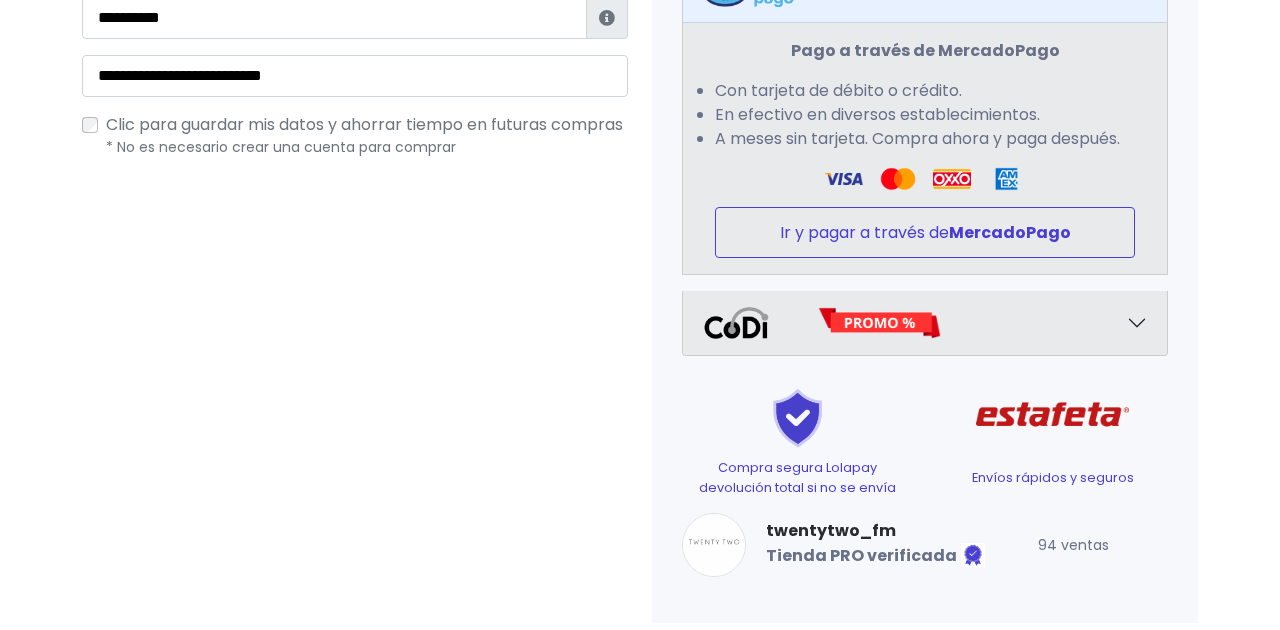 click on "Ir y pagar a través de  MercadoPago" at bounding box center [925, 232] 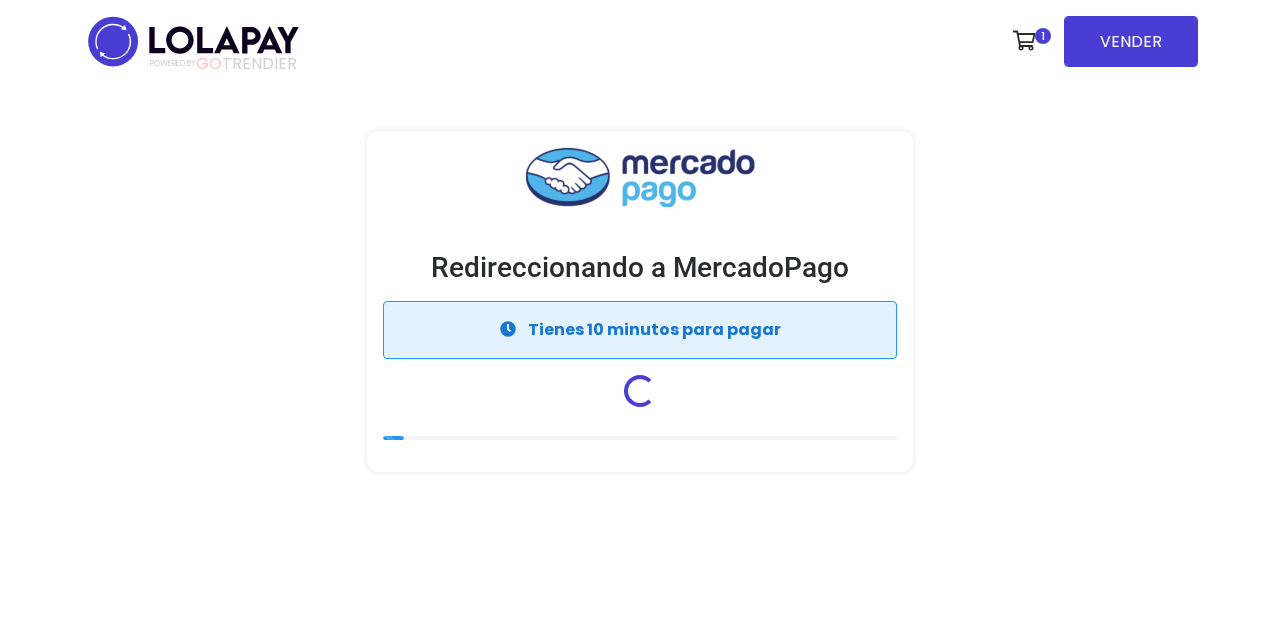 scroll, scrollTop: 0, scrollLeft: 0, axis: both 